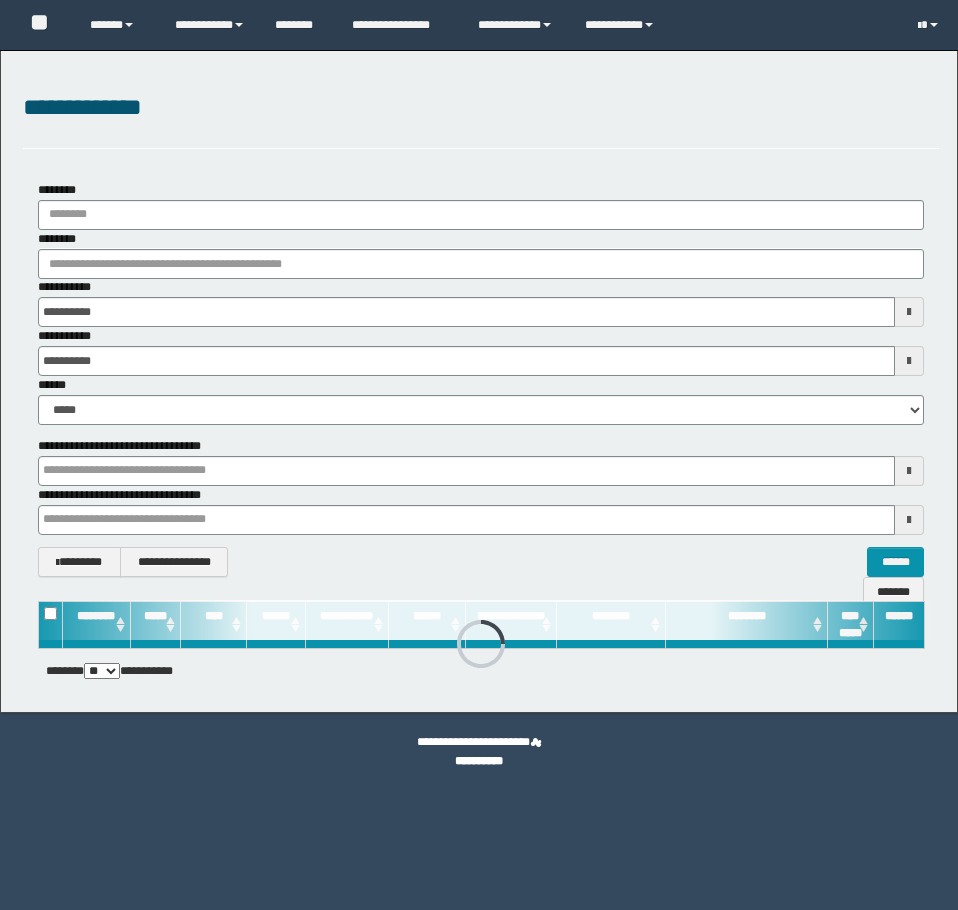 scroll, scrollTop: 0, scrollLeft: 0, axis: both 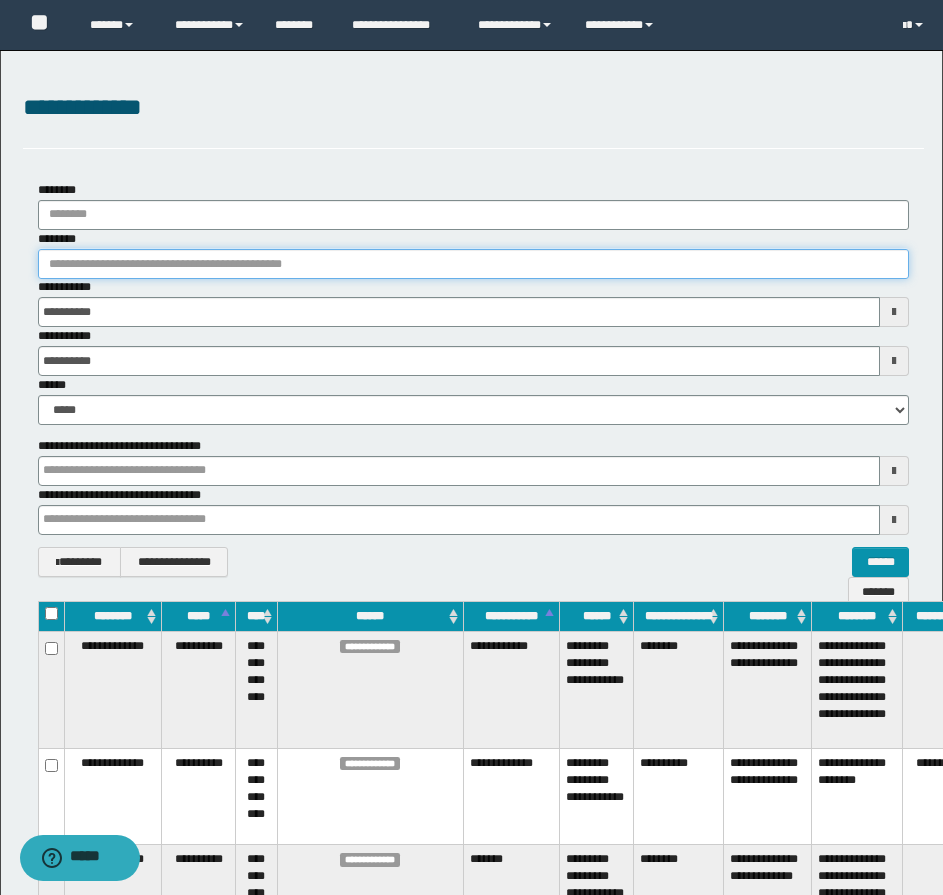 click on "********" at bounding box center [473, 264] 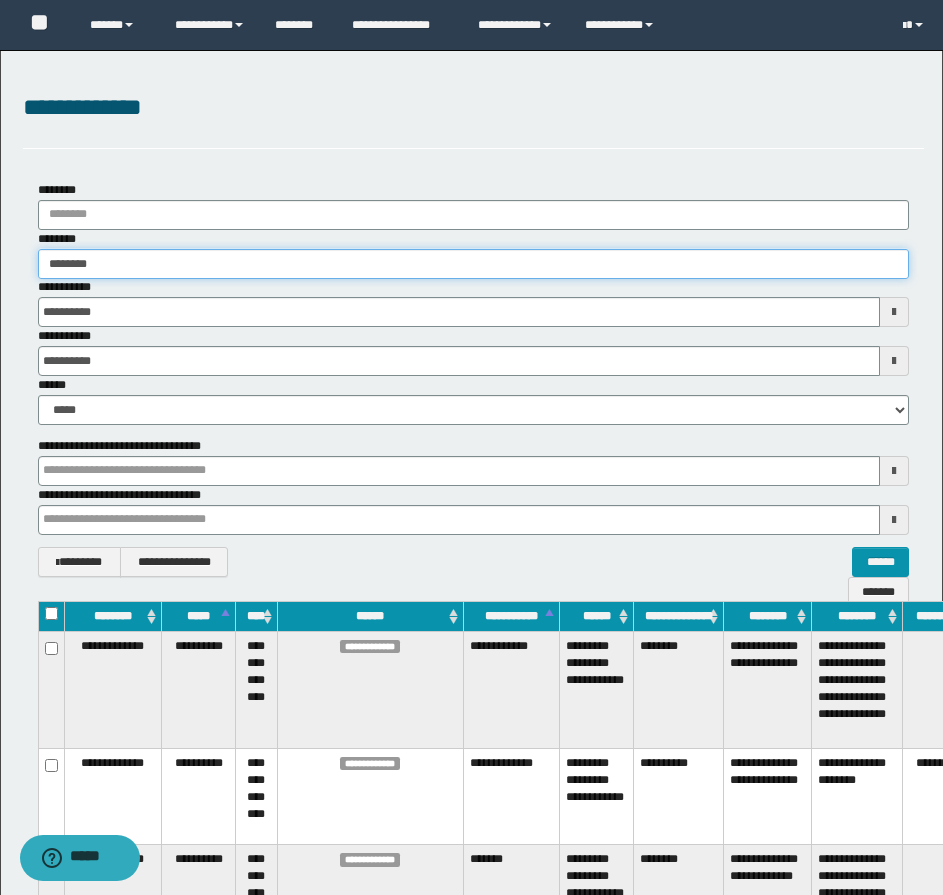 type on "********" 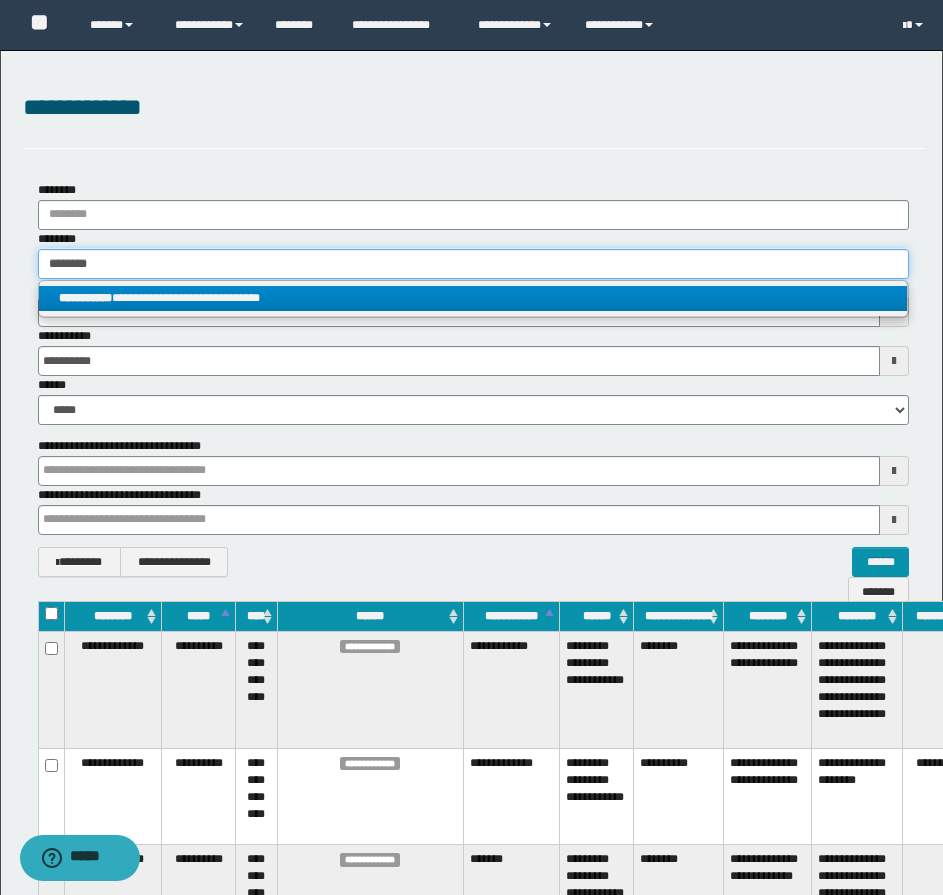 type on "********" 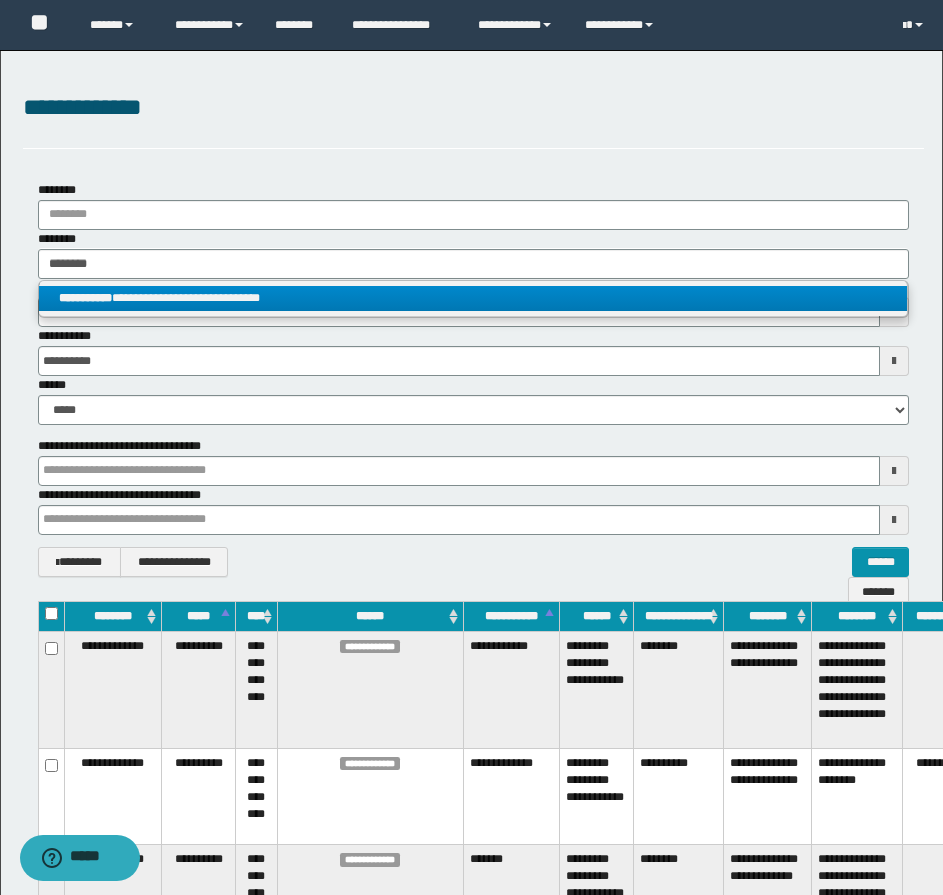 click on "**********" at bounding box center (473, 298) 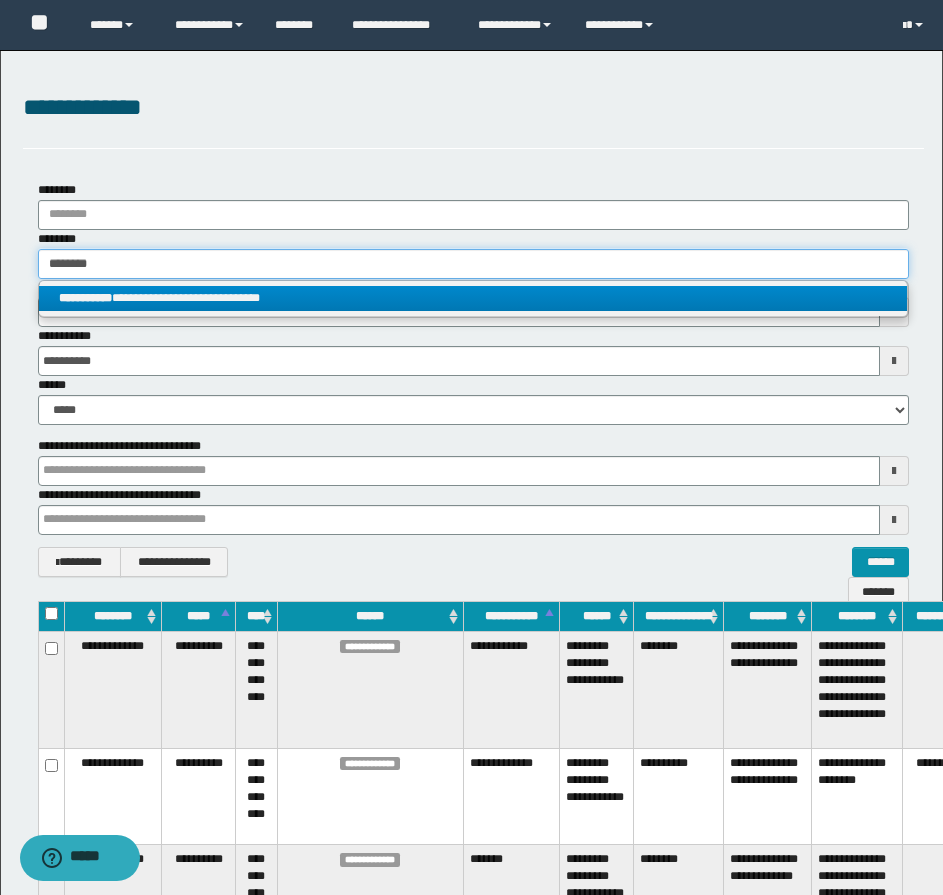 type 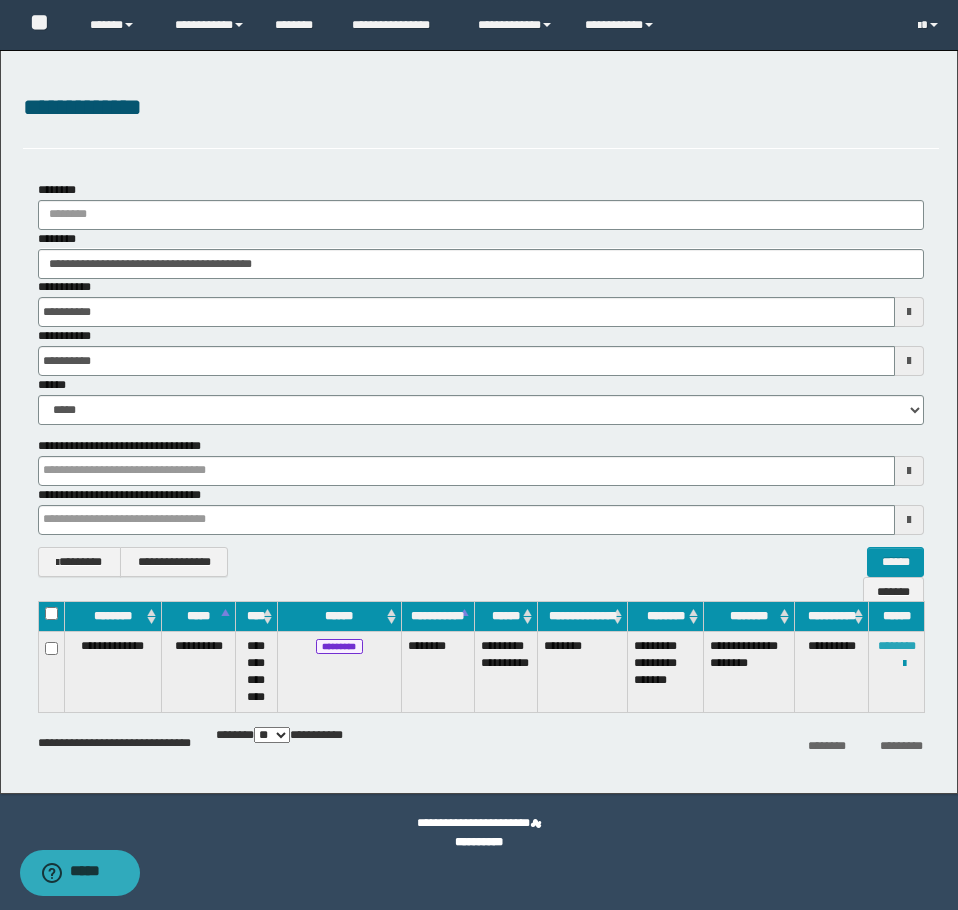 click on "********" at bounding box center (897, 646) 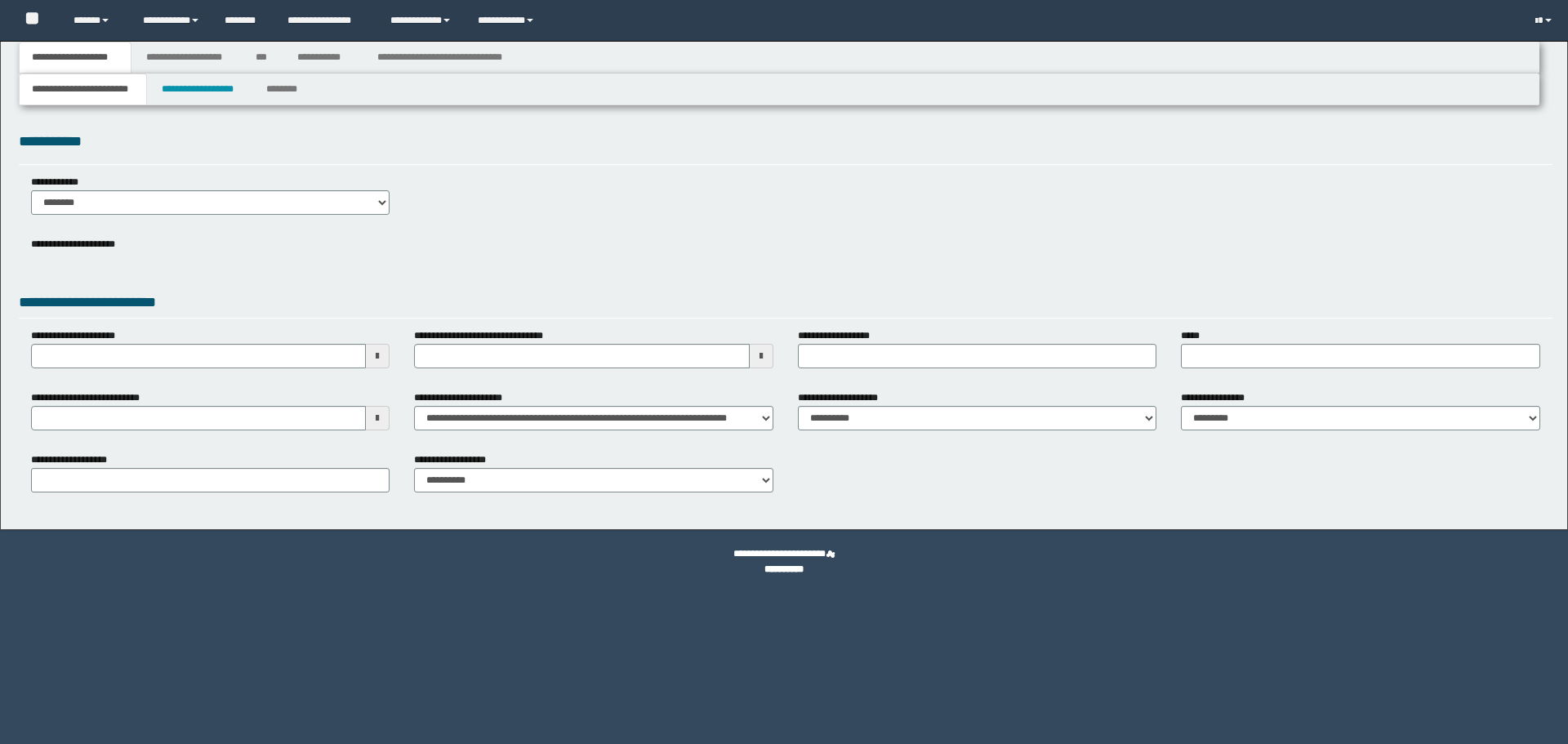 scroll, scrollTop: 0, scrollLeft: 0, axis: both 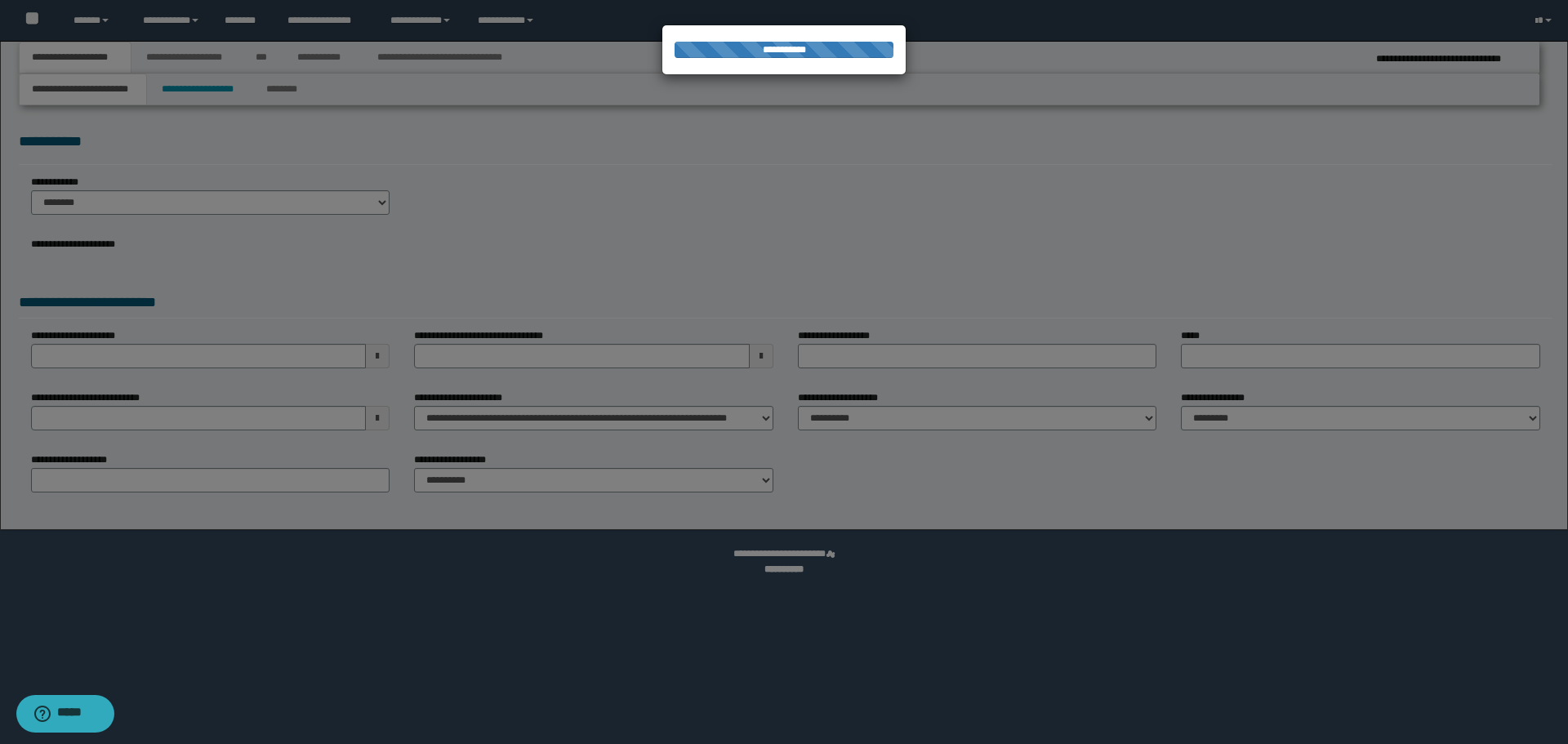 select on "*" 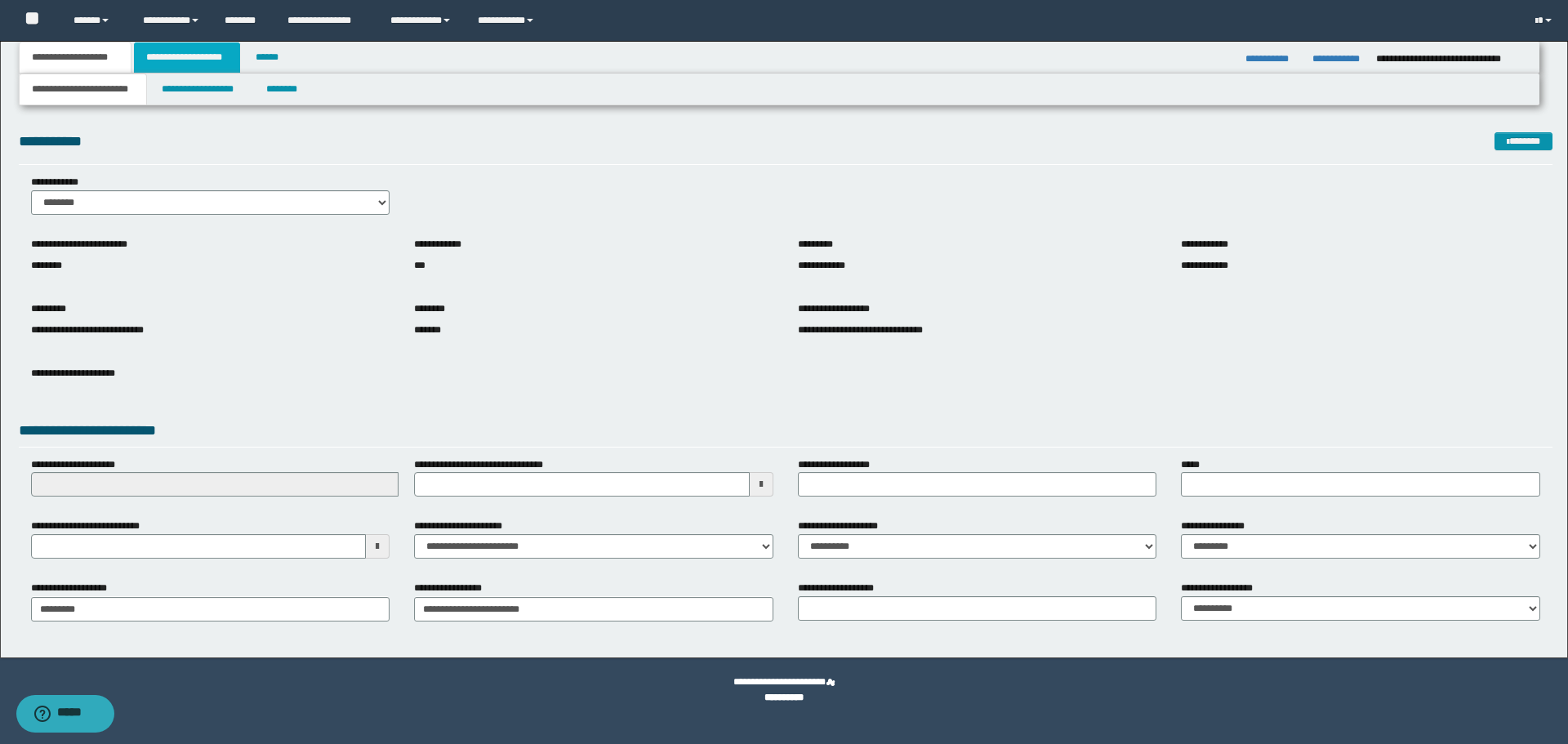 click on "**********" at bounding box center (187, 57) 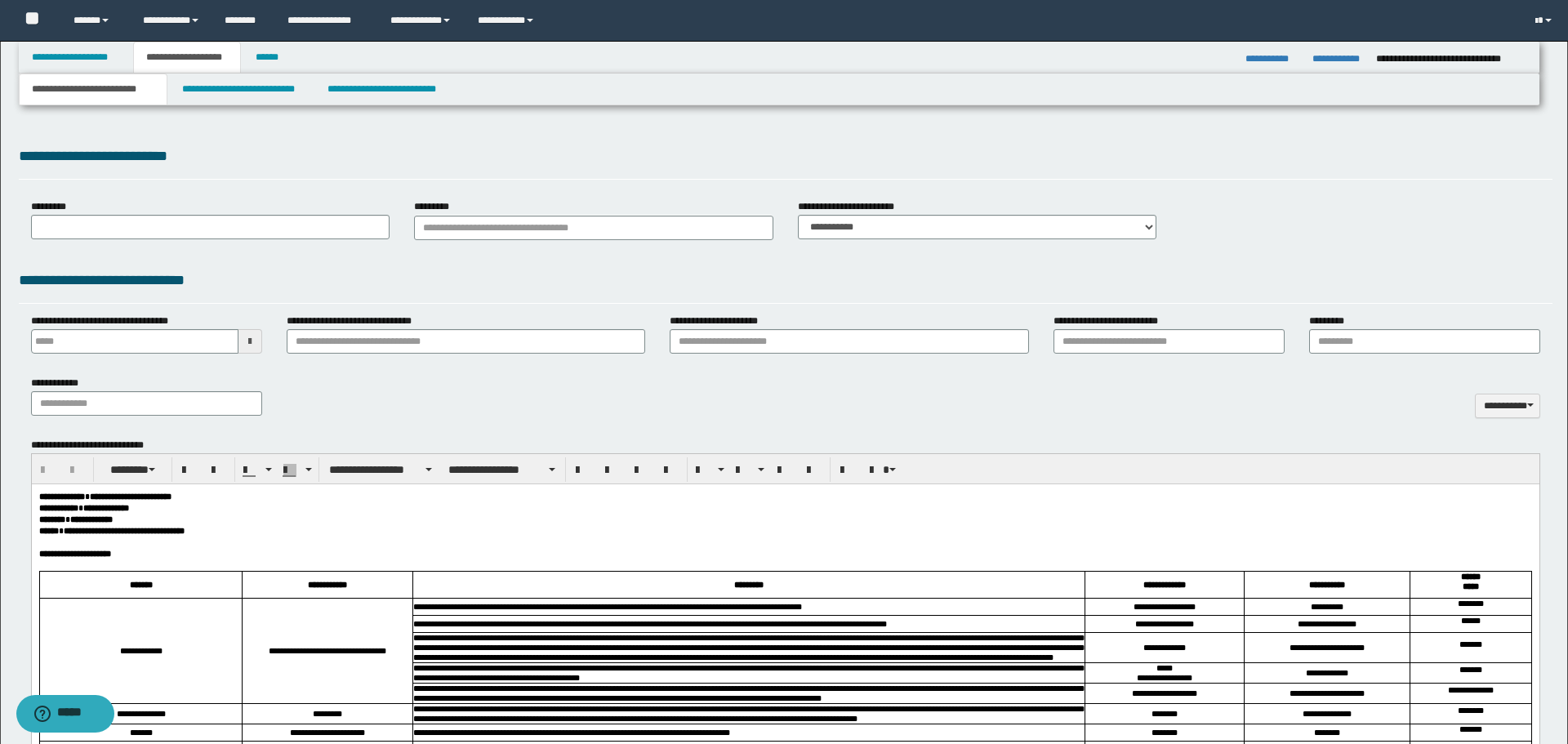 type on "**********" 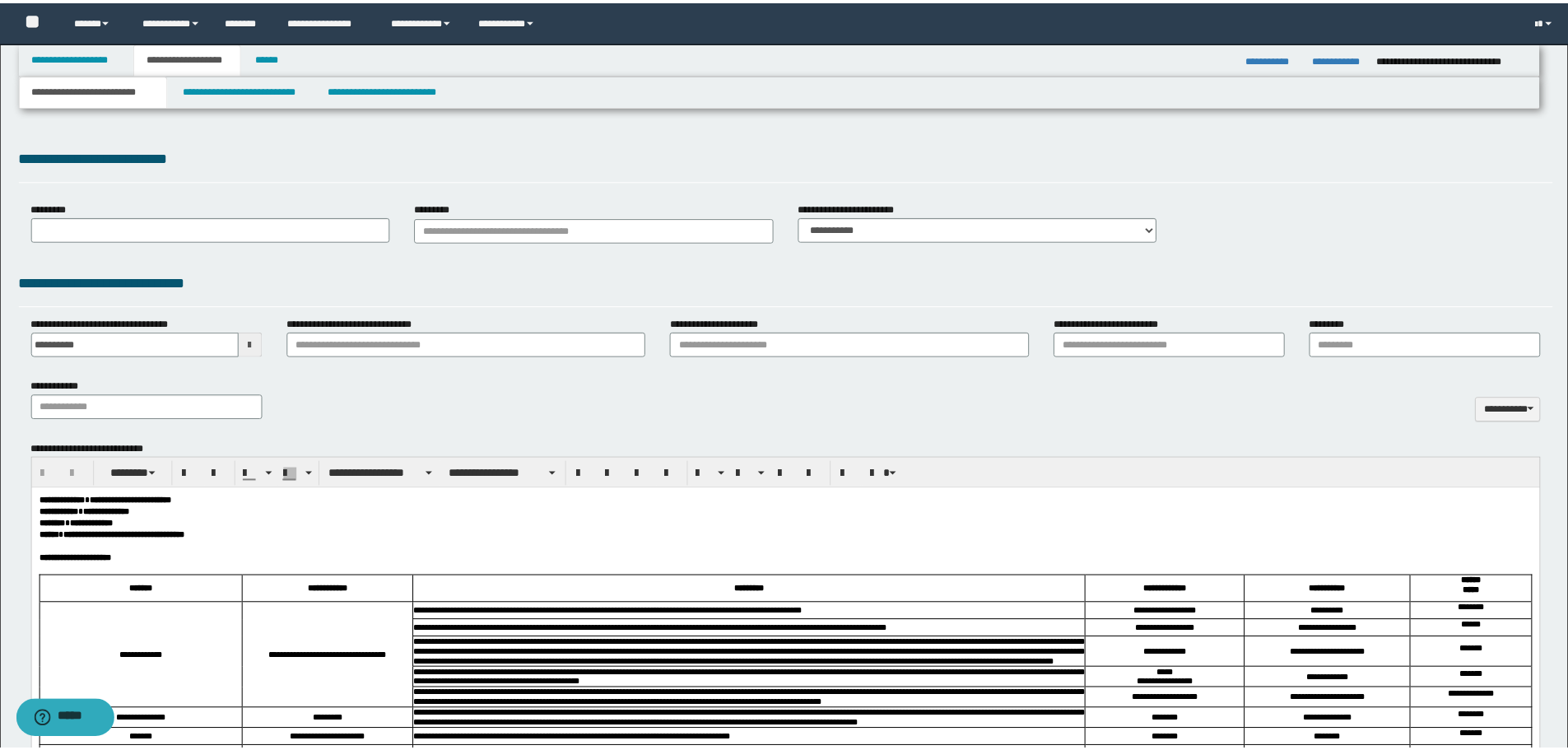 scroll, scrollTop: 0, scrollLeft: 0, axis: both 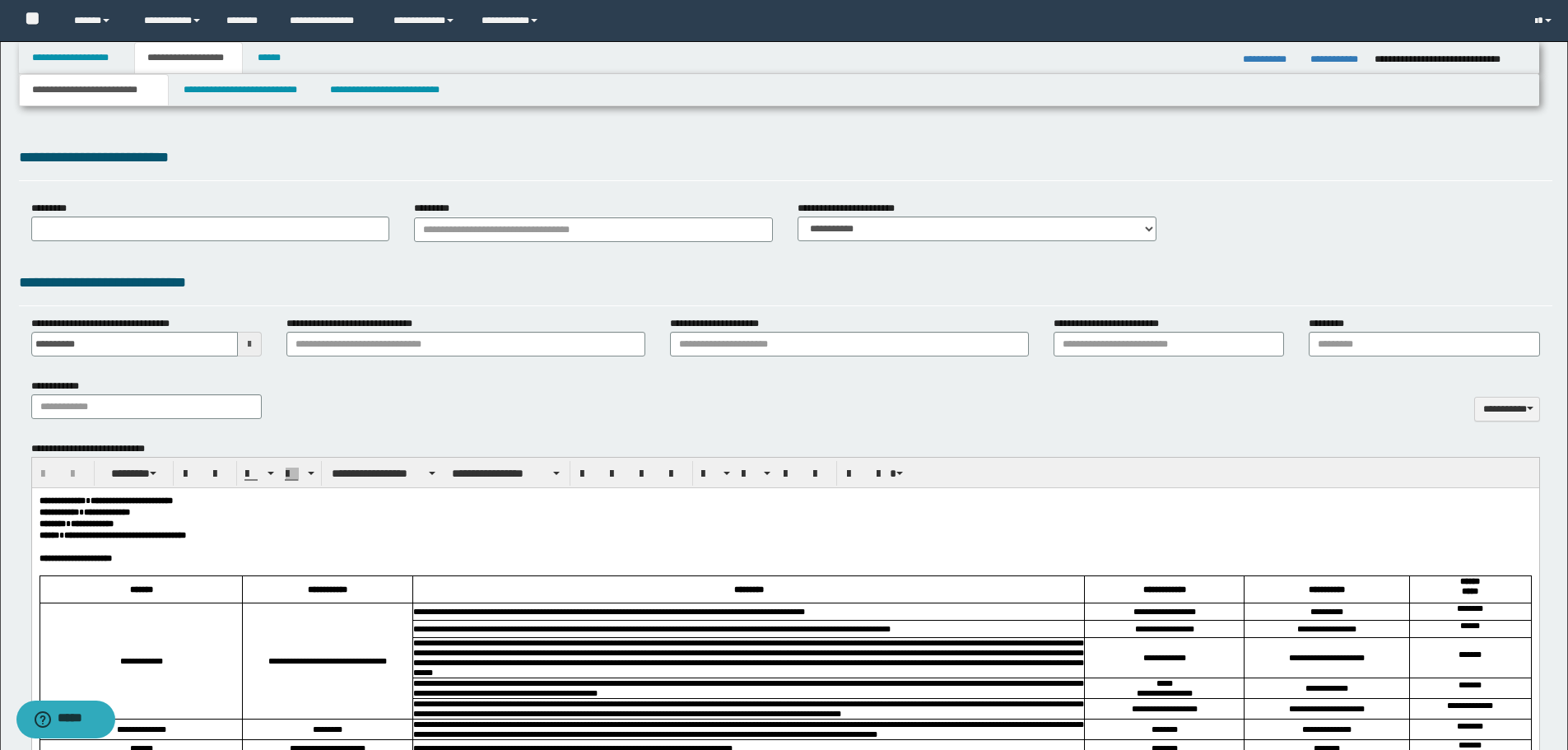 type on "**********" 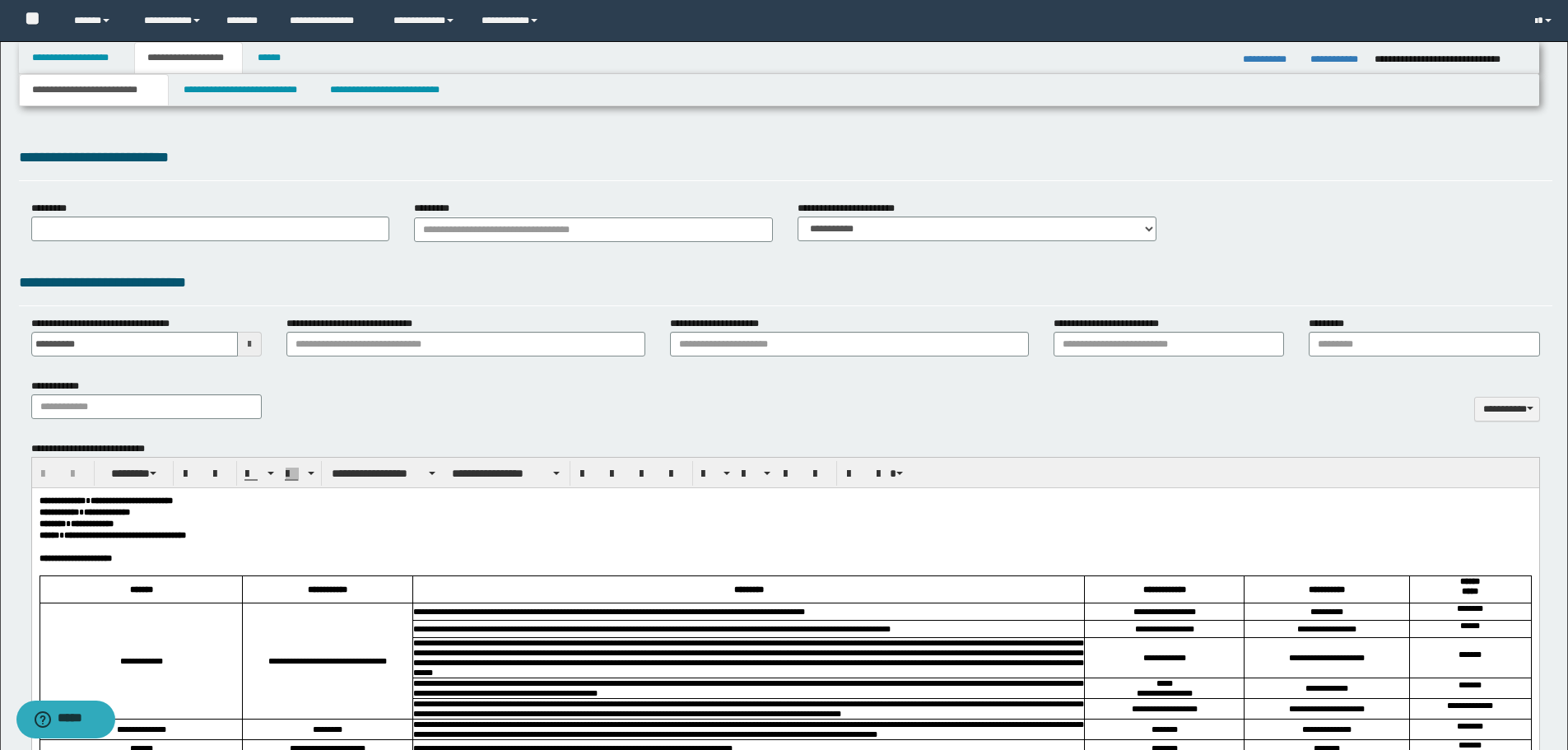 select on "*" 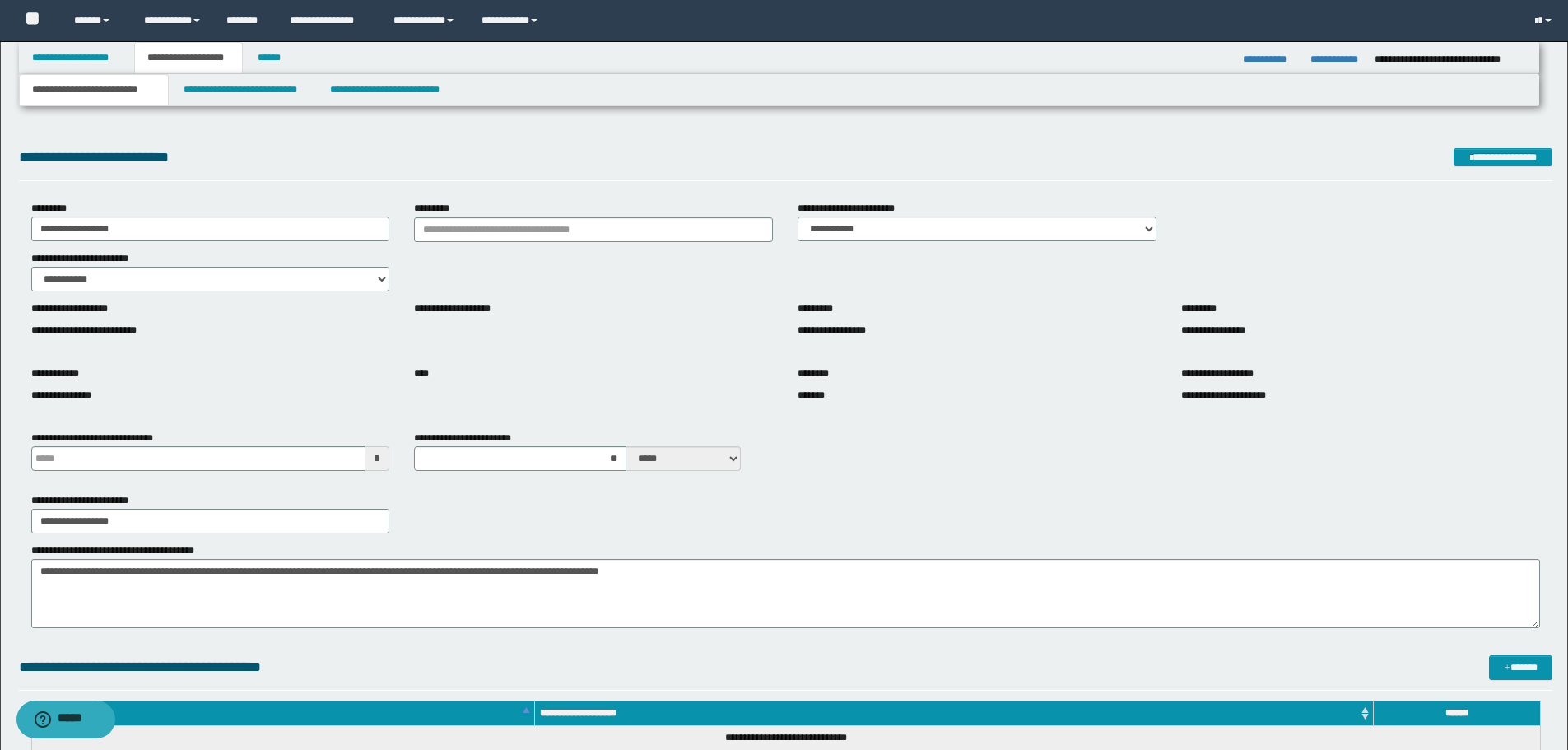 type 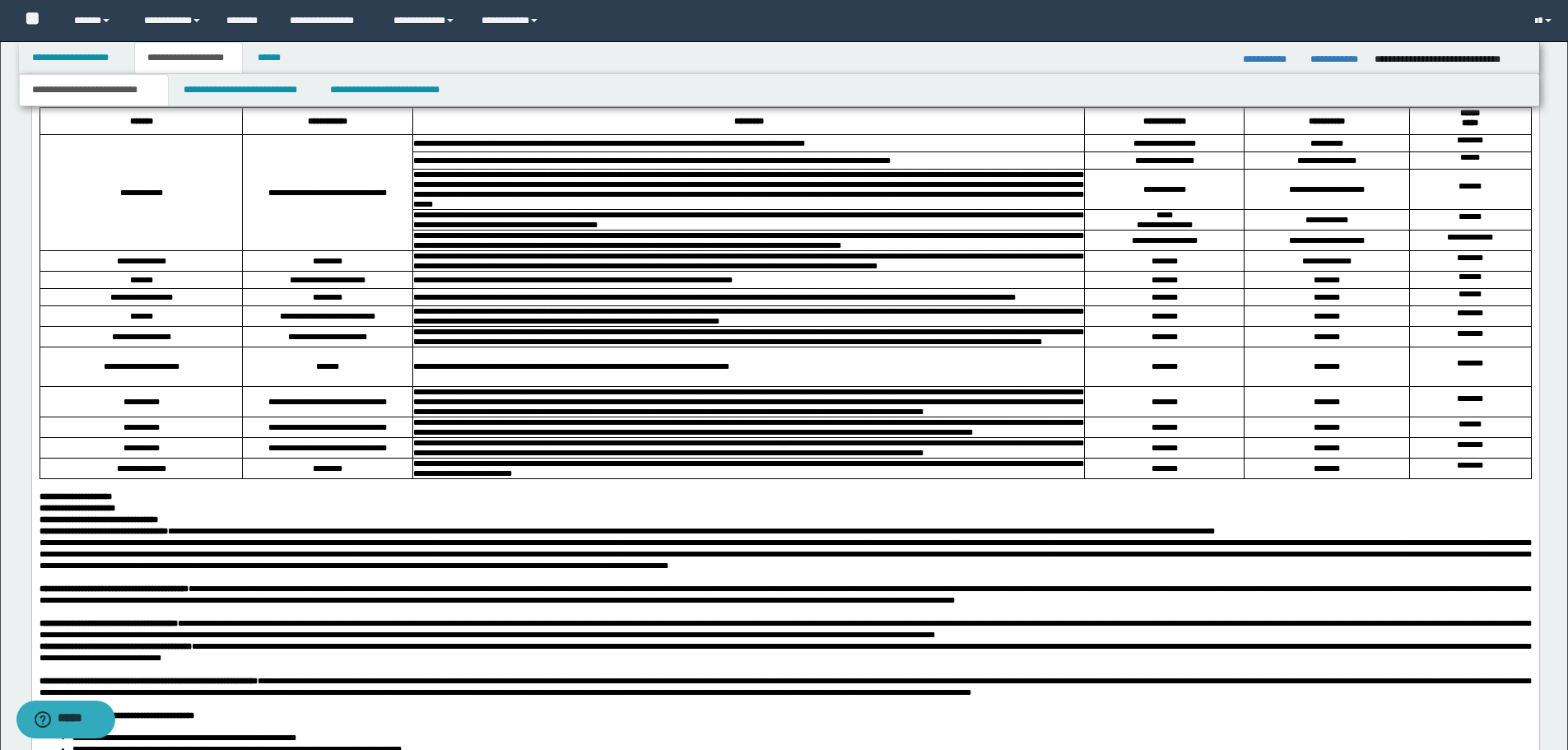 scroll, scrollTop: 576, scrollLeft: 0, axis: vertical 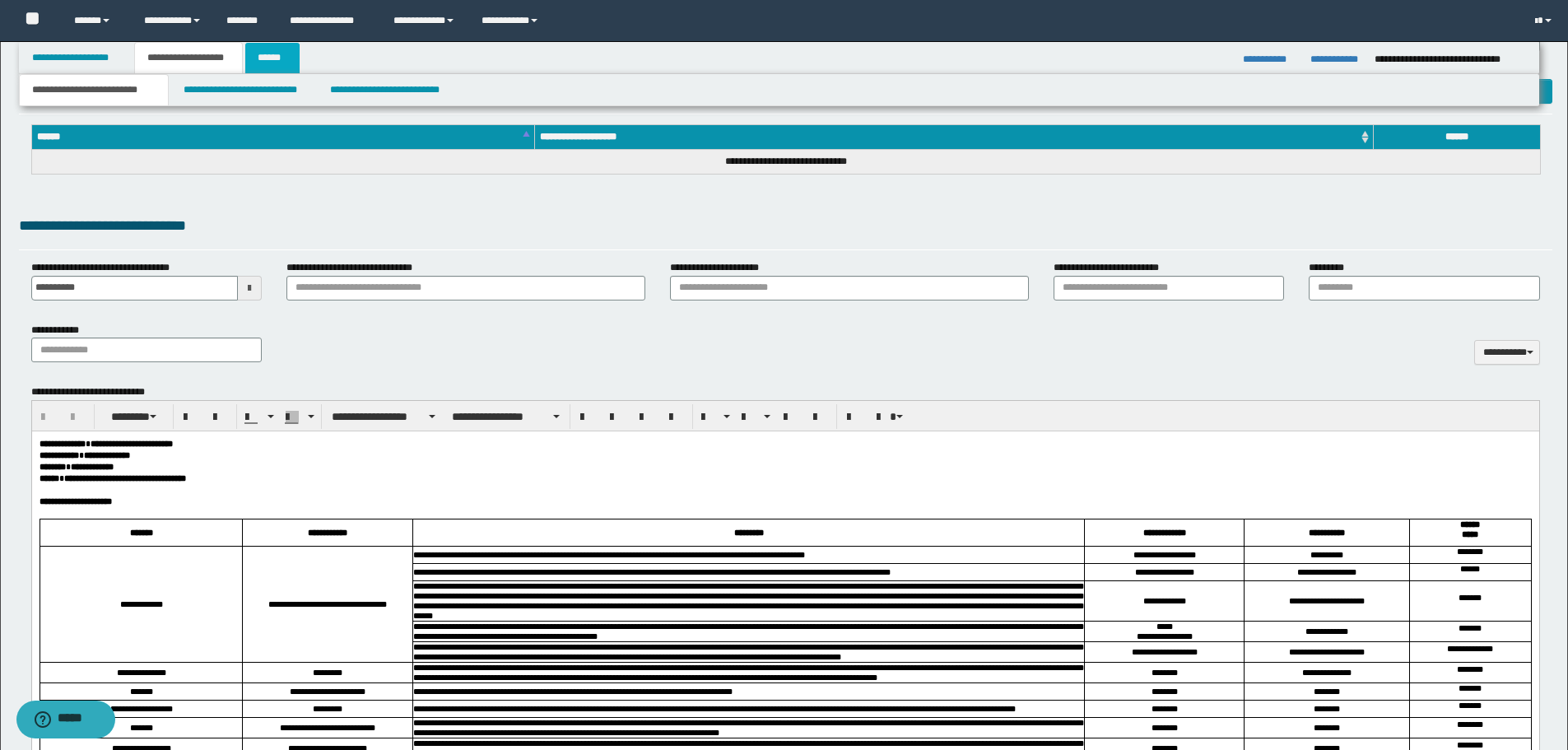click on "******" at bounding box center [272, 58] 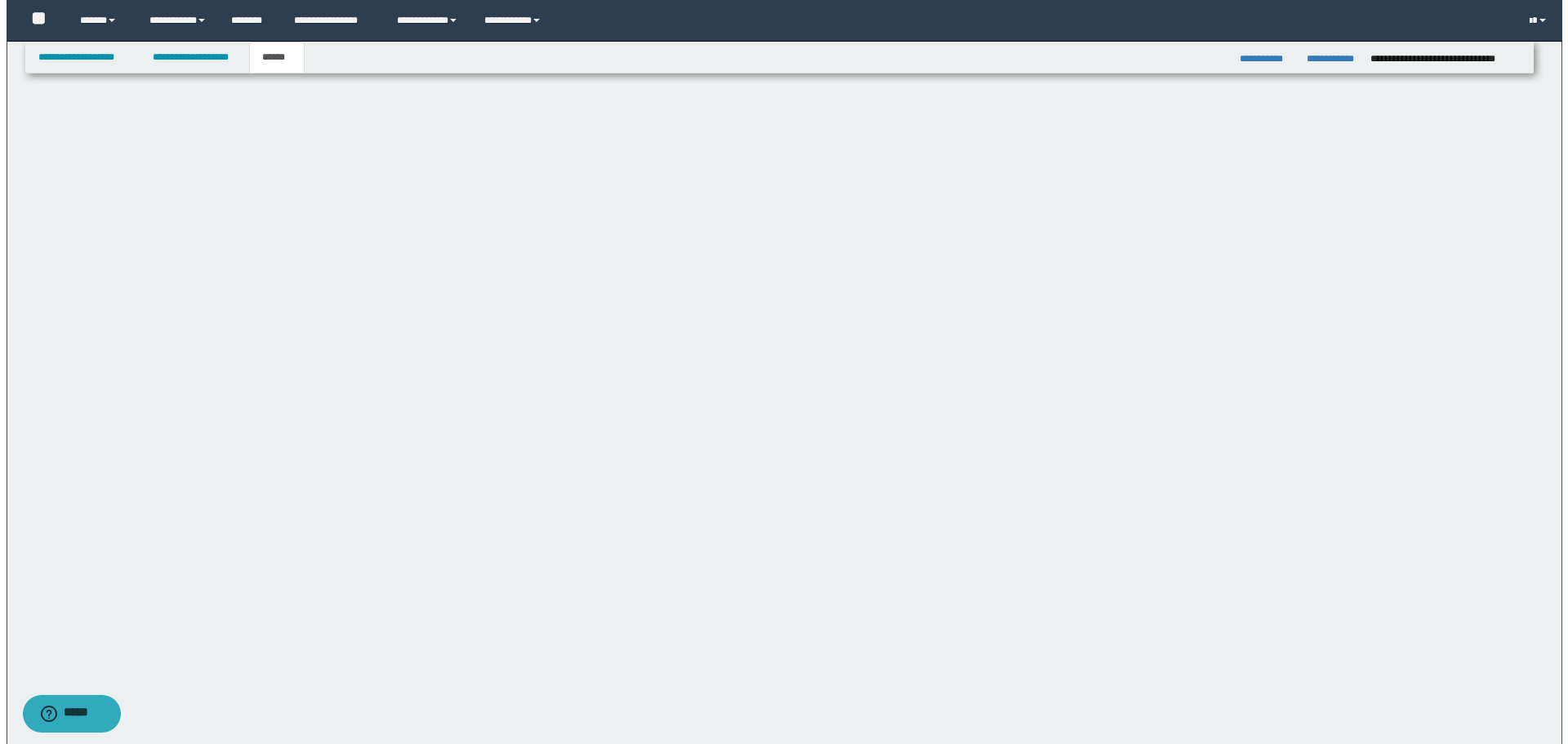 scroll, scrollTop: 0, scrollLeft: 0, axis: both 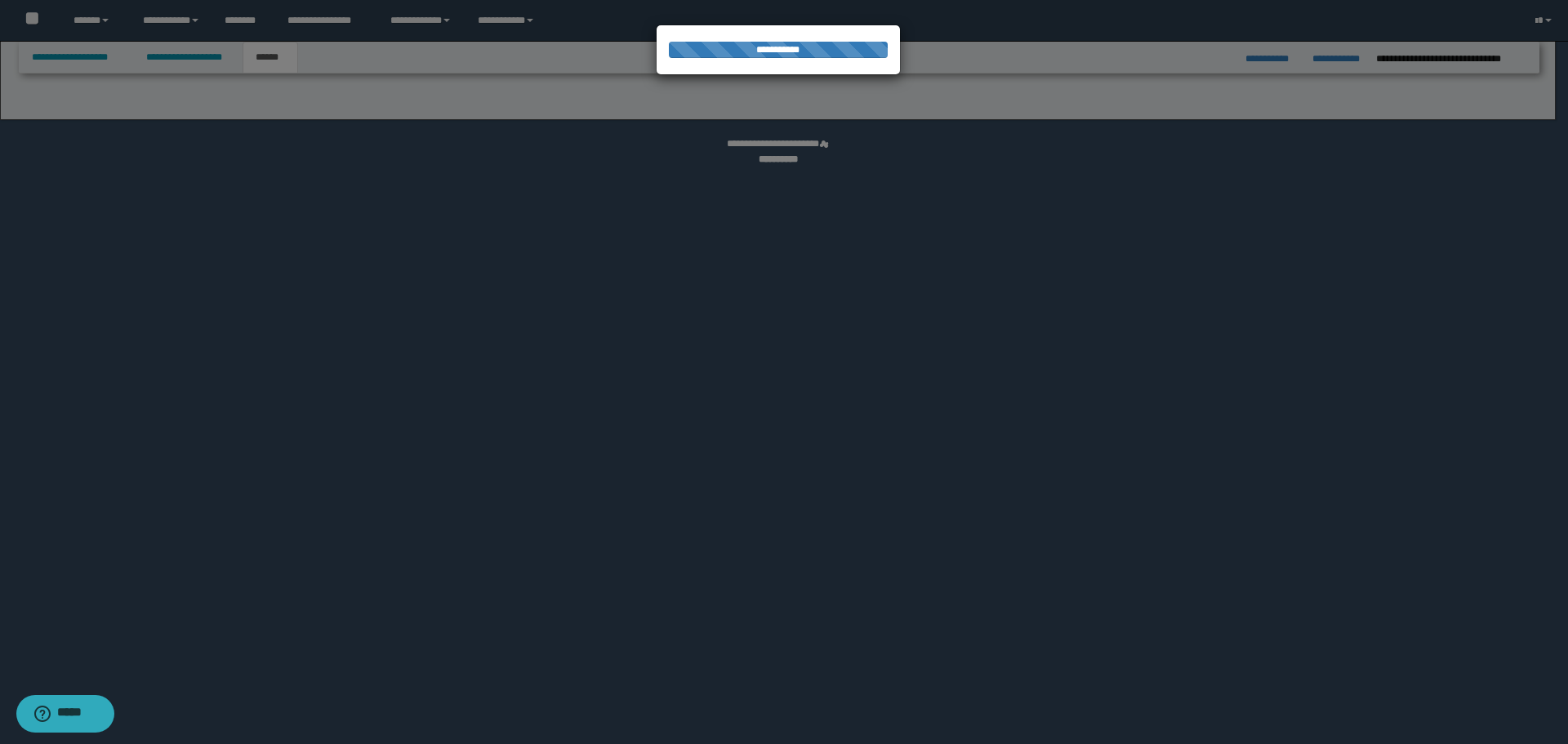 select on "*" 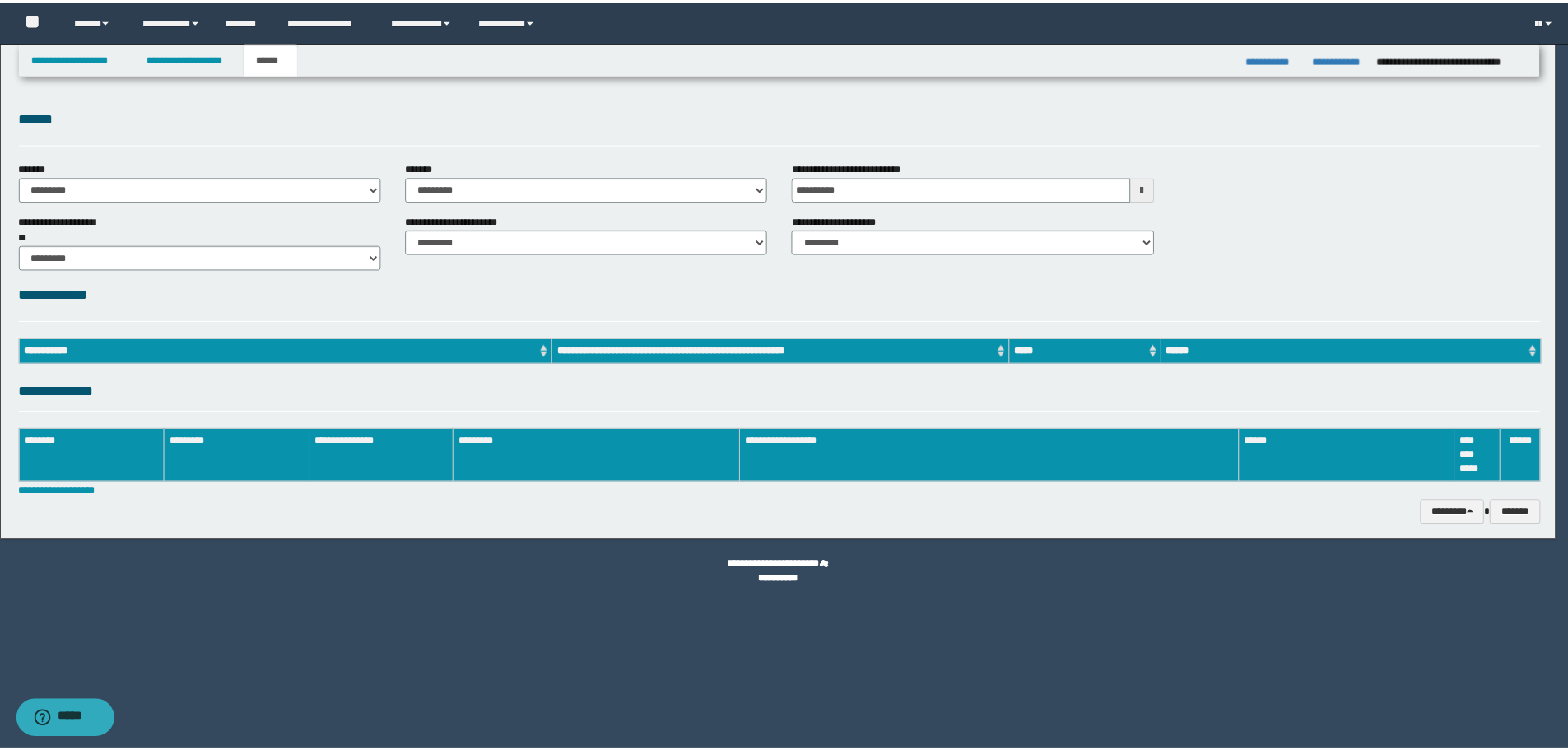 scroll, scrollTop: 0, scrollLeft: 0, axis: both 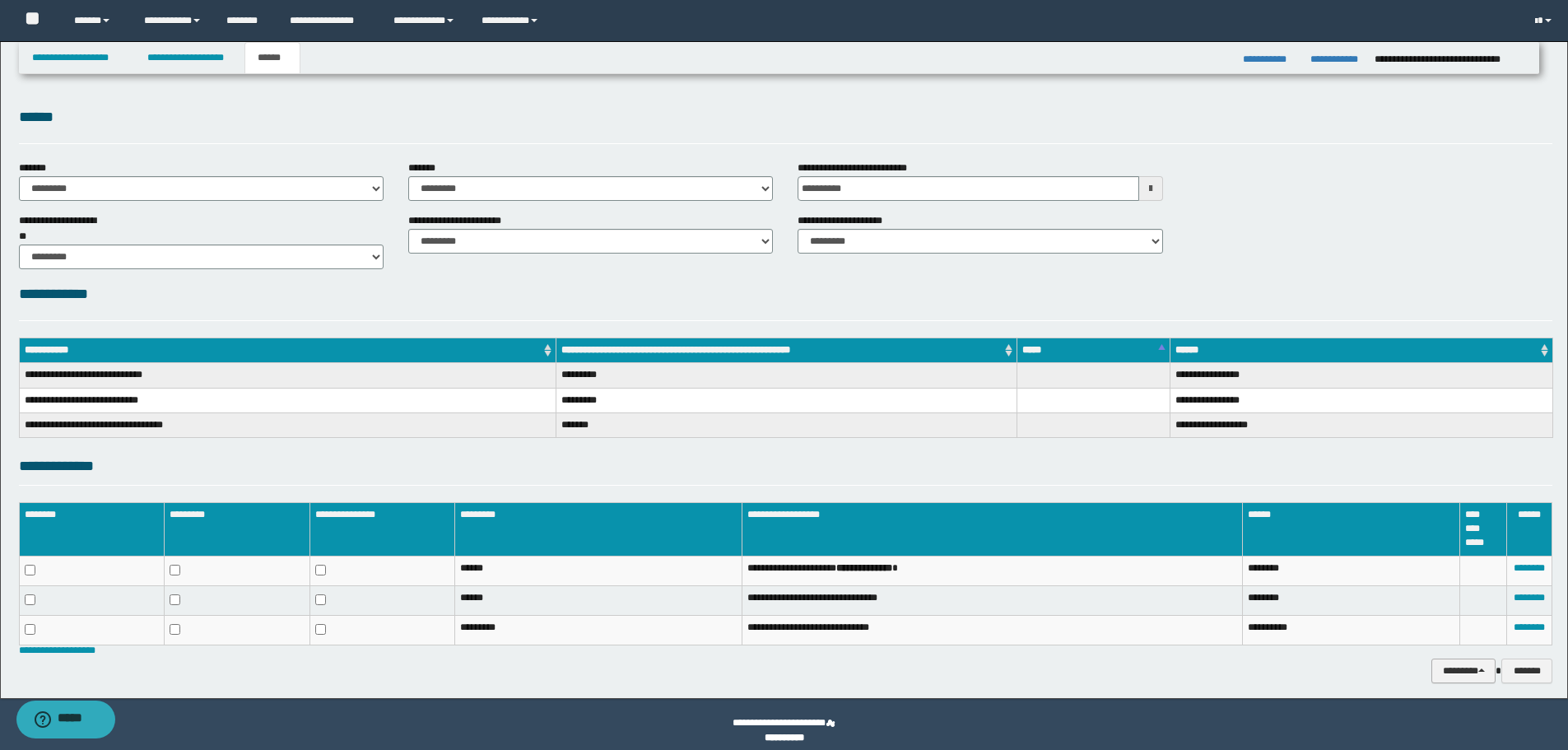 click on "********" at bounding box center [1463, 671] 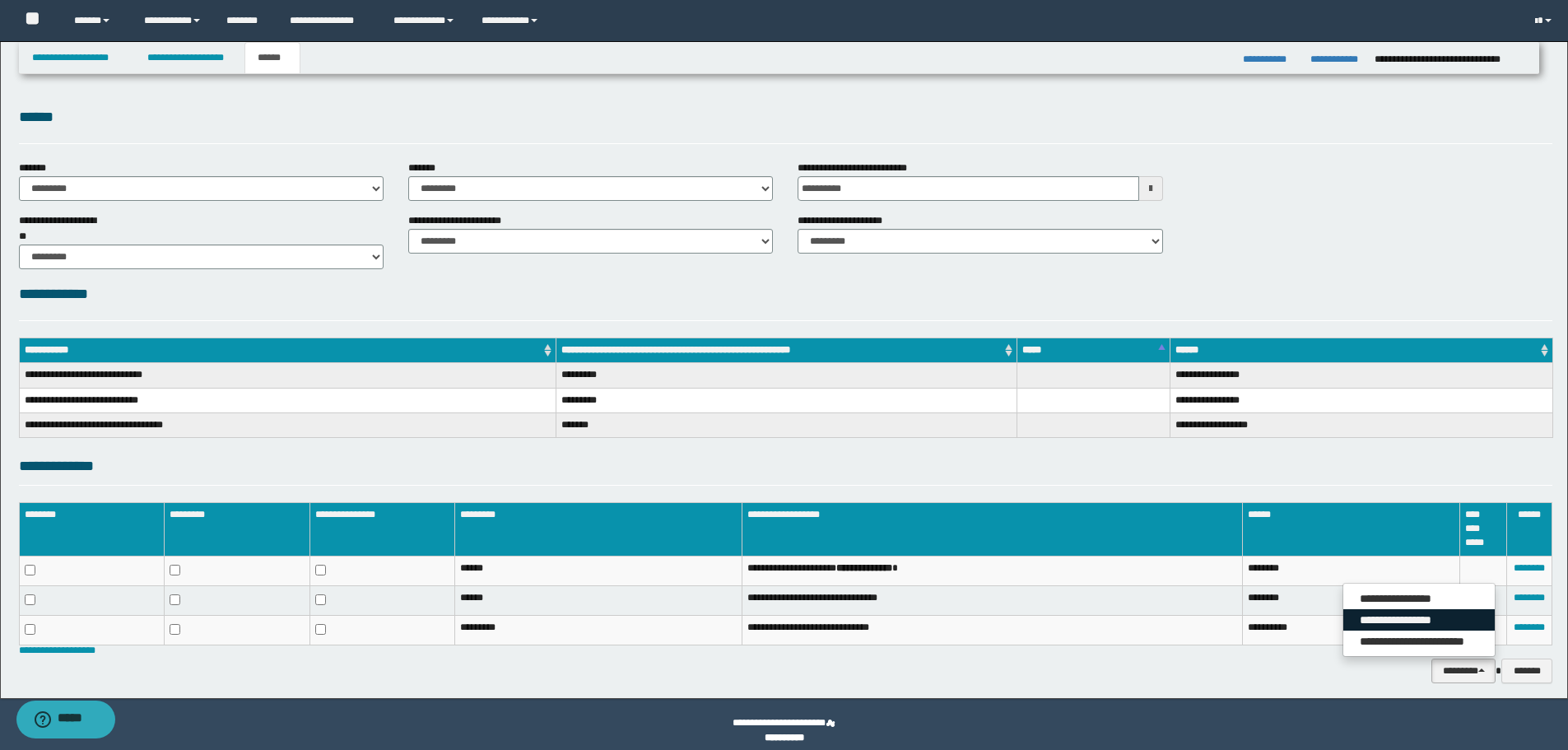 click on "**********" at bounding box center [1419, 620] 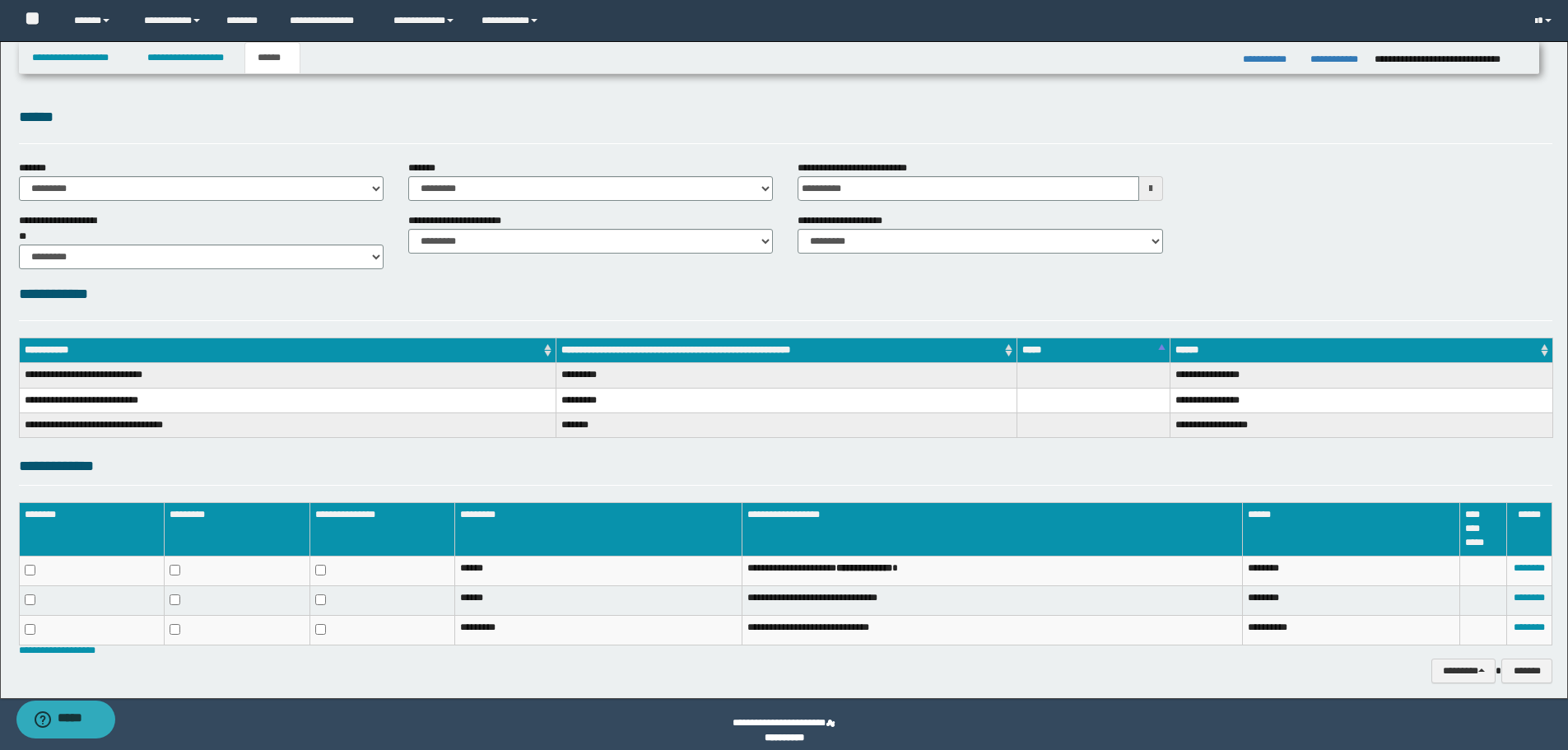 click on "**********" at bounding box center [784, 21] 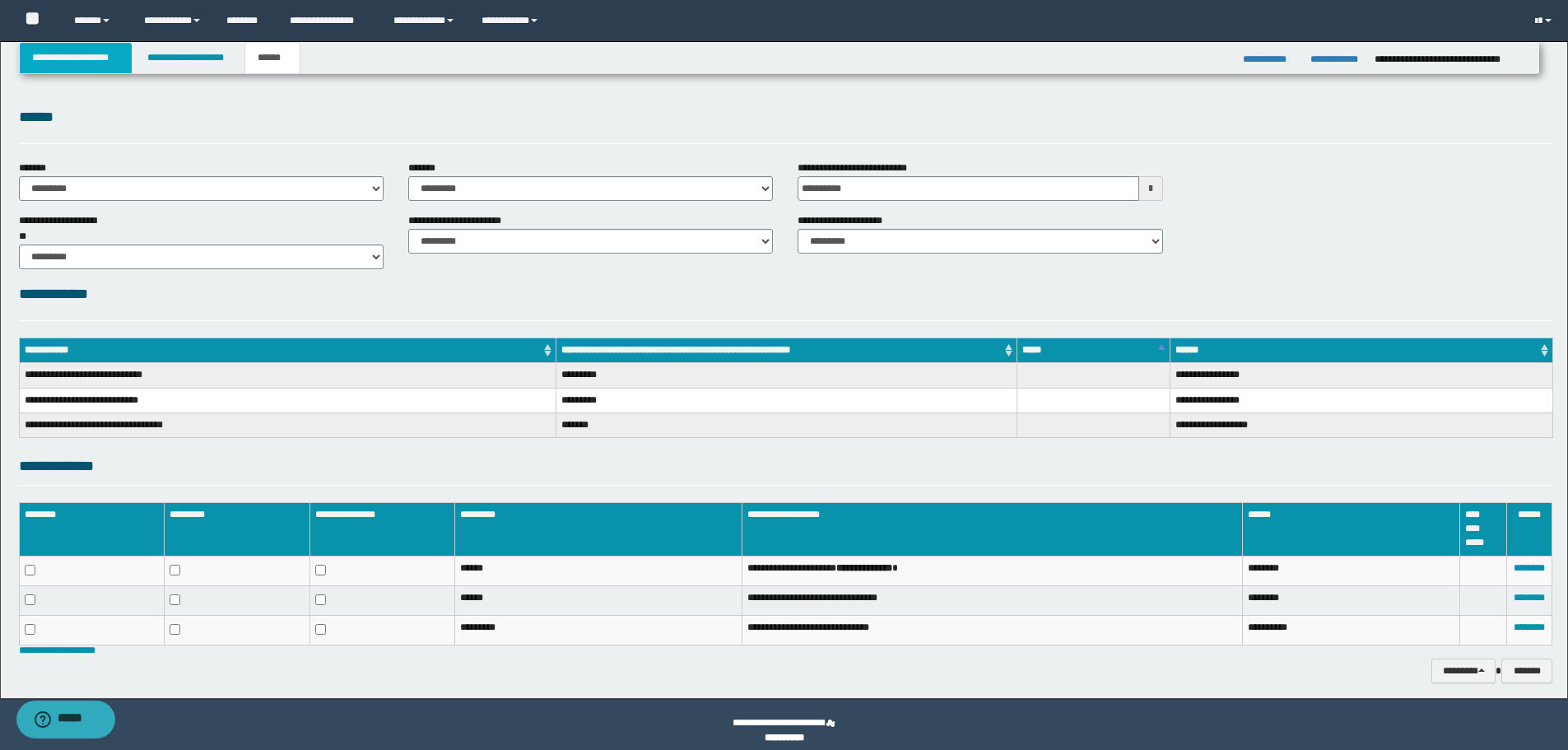 click on "**********" at bounding box center (76, 58) 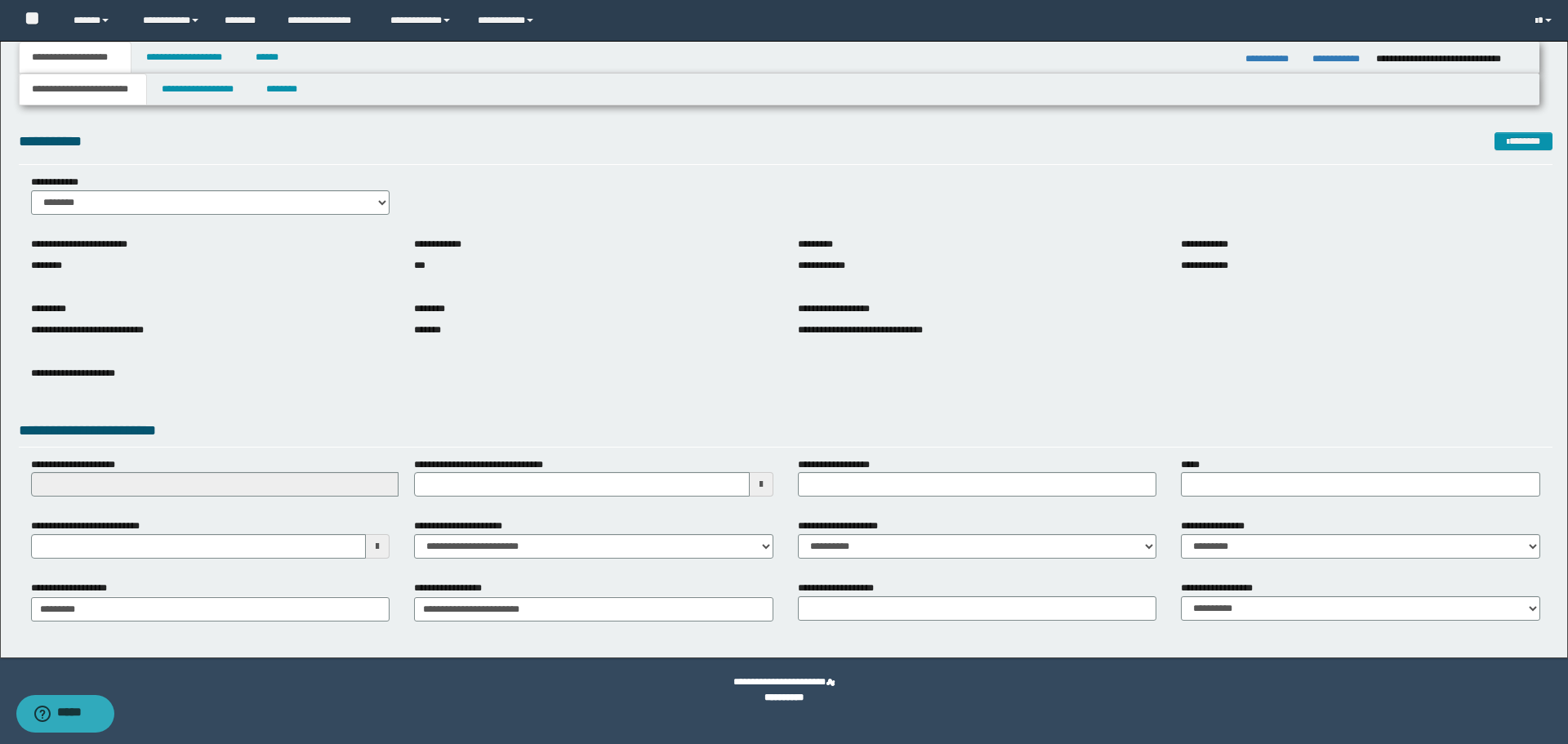 click on "**********" at bounding box center [82, 89] 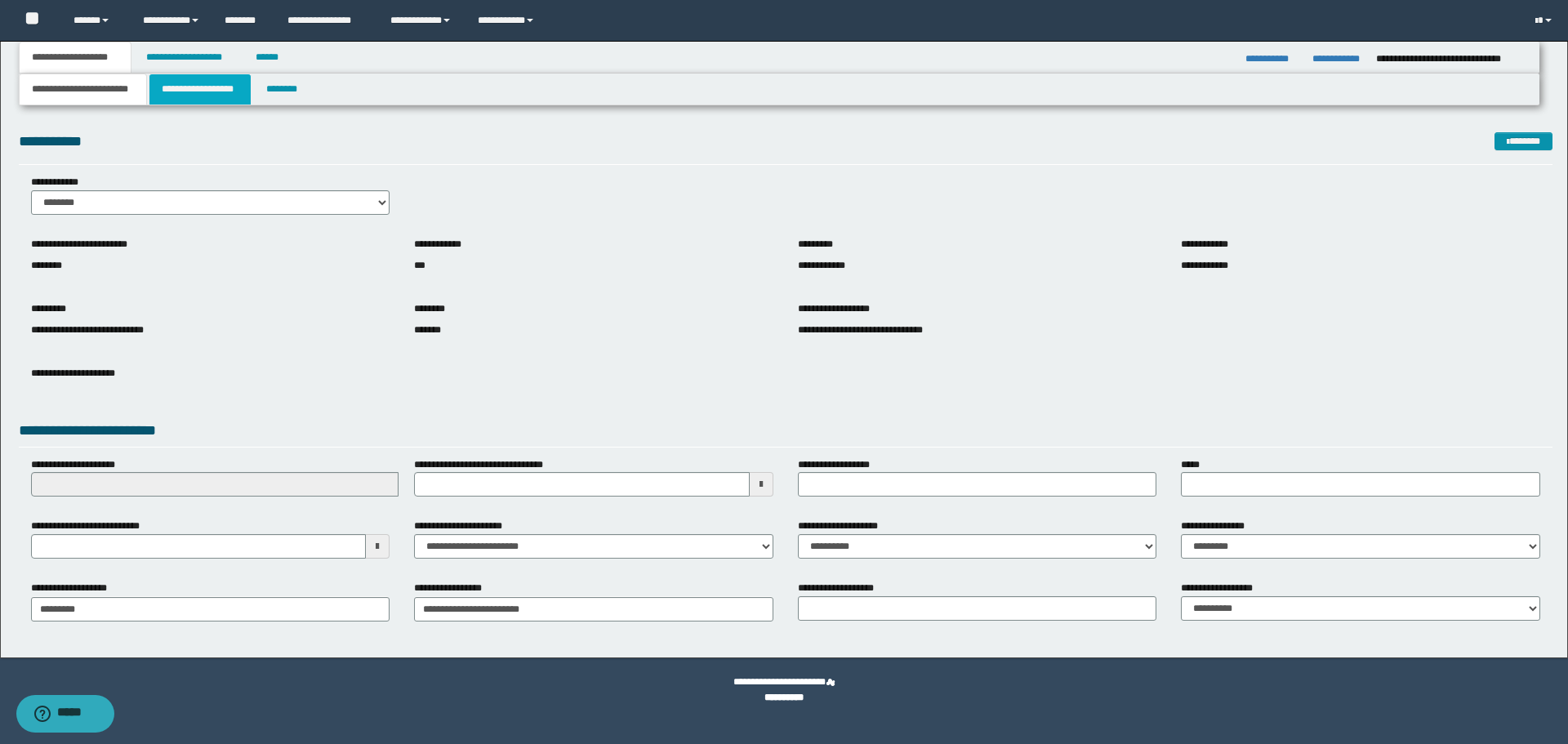 click on "**********" at bounding box center [200, 89] 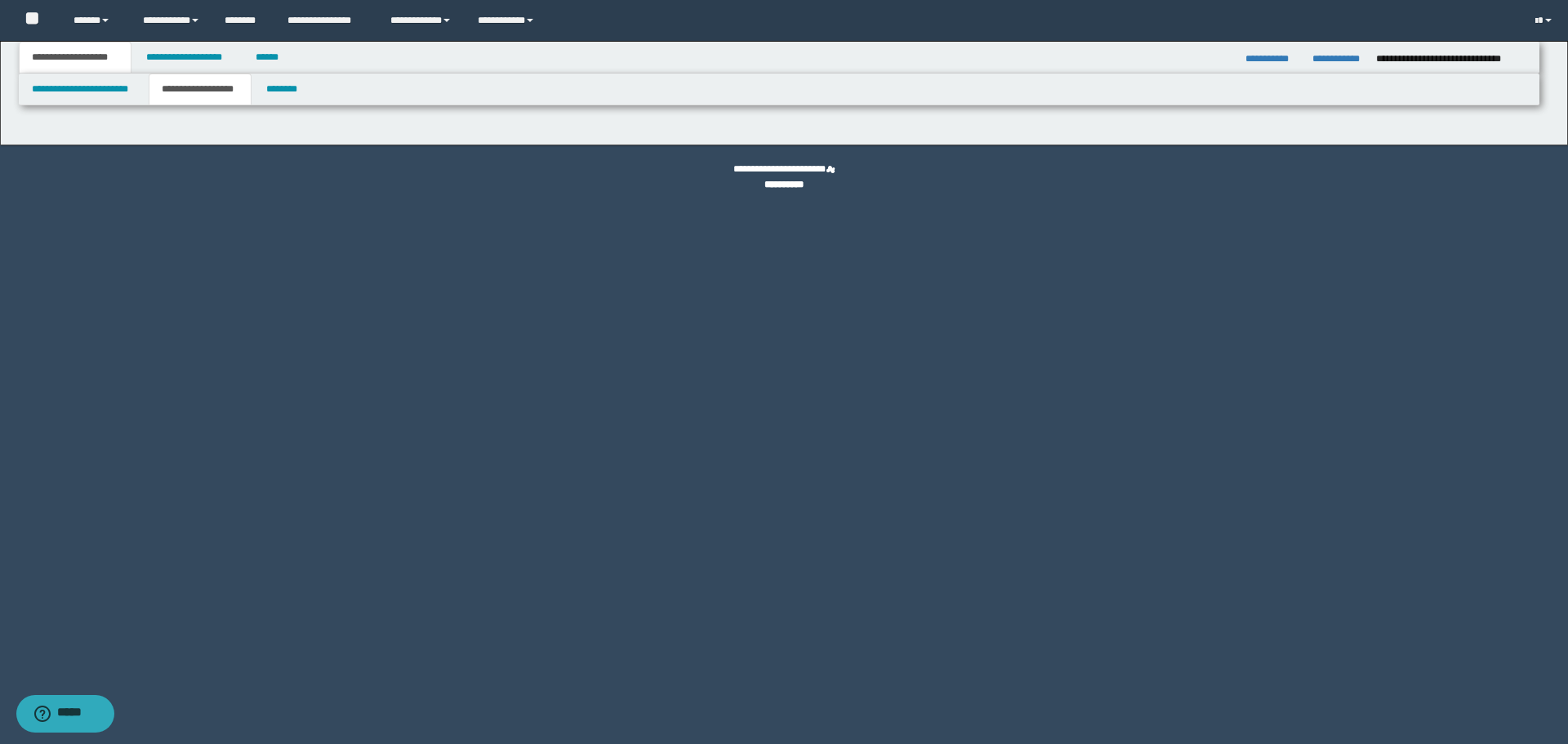 type on "********" 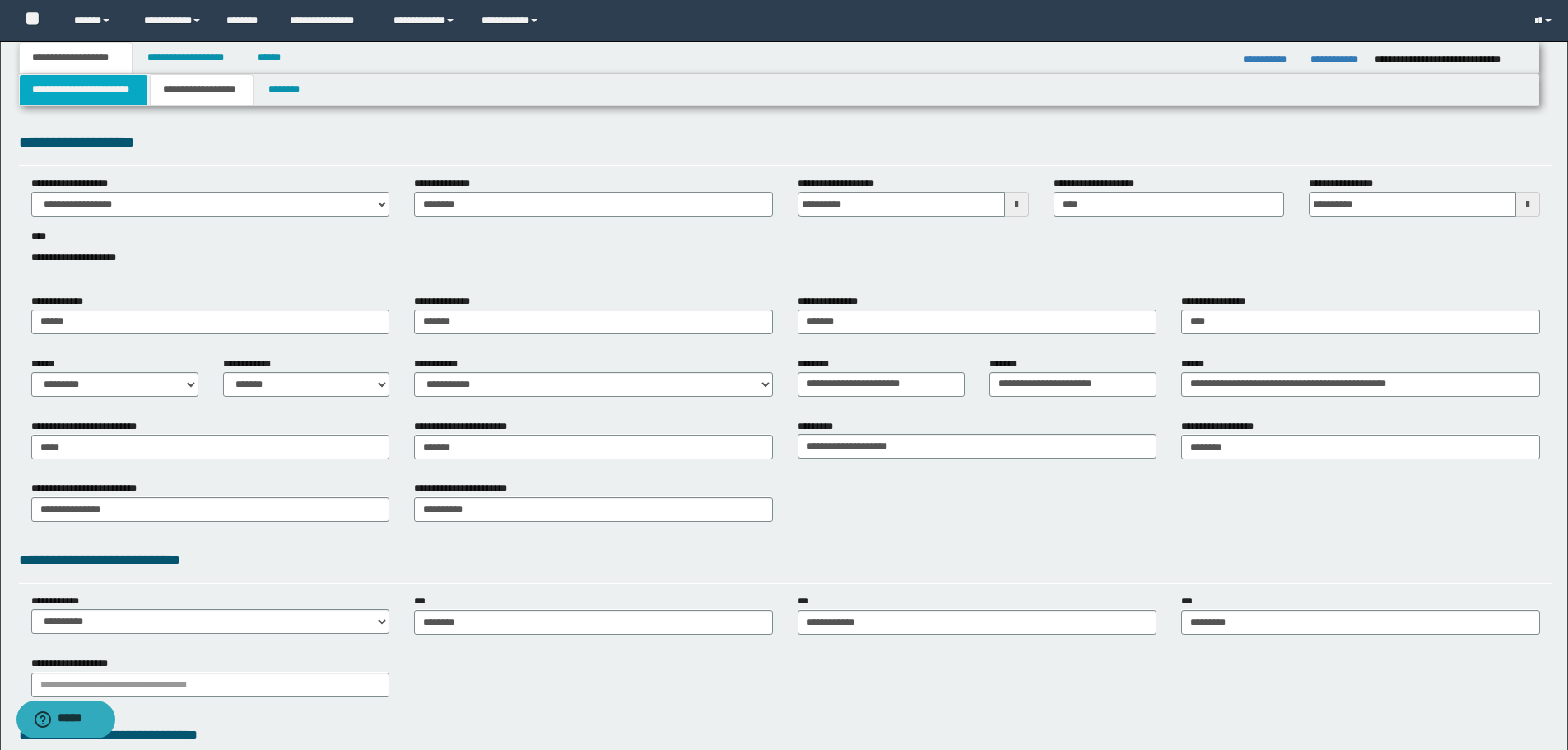 click on "**********" at bounding box center (83, 90) 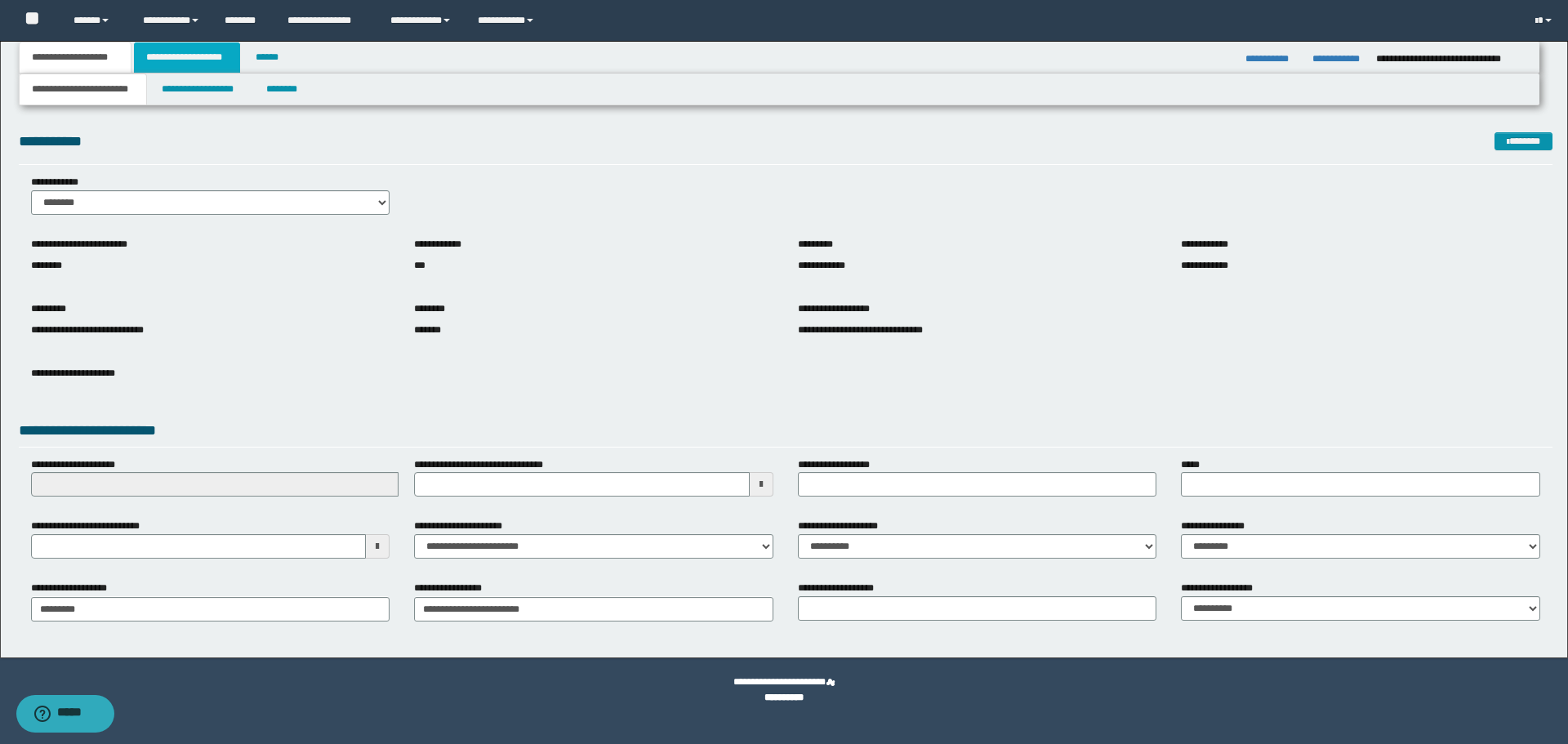 click on "**********" at bounding box center [187, 57] 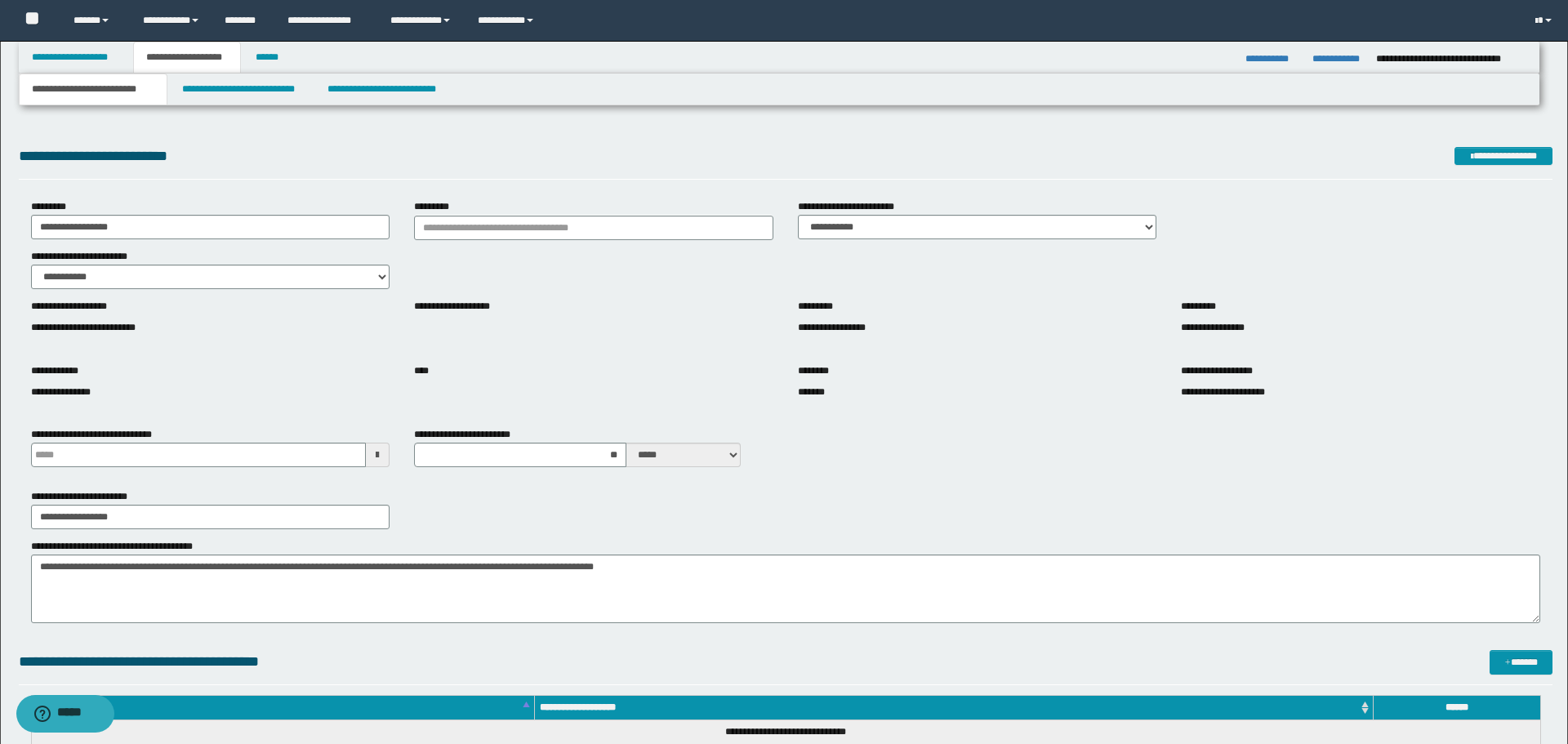 type 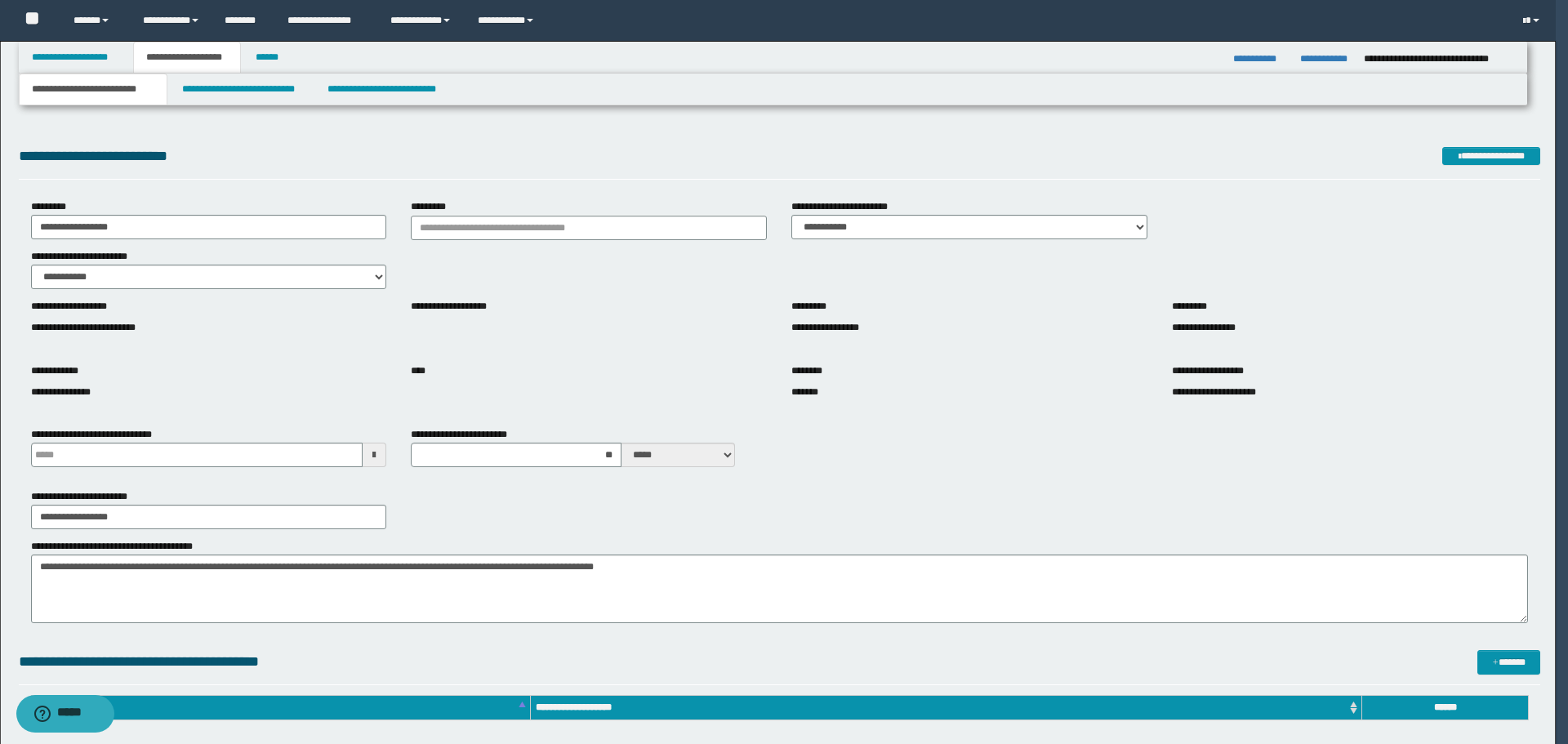 type 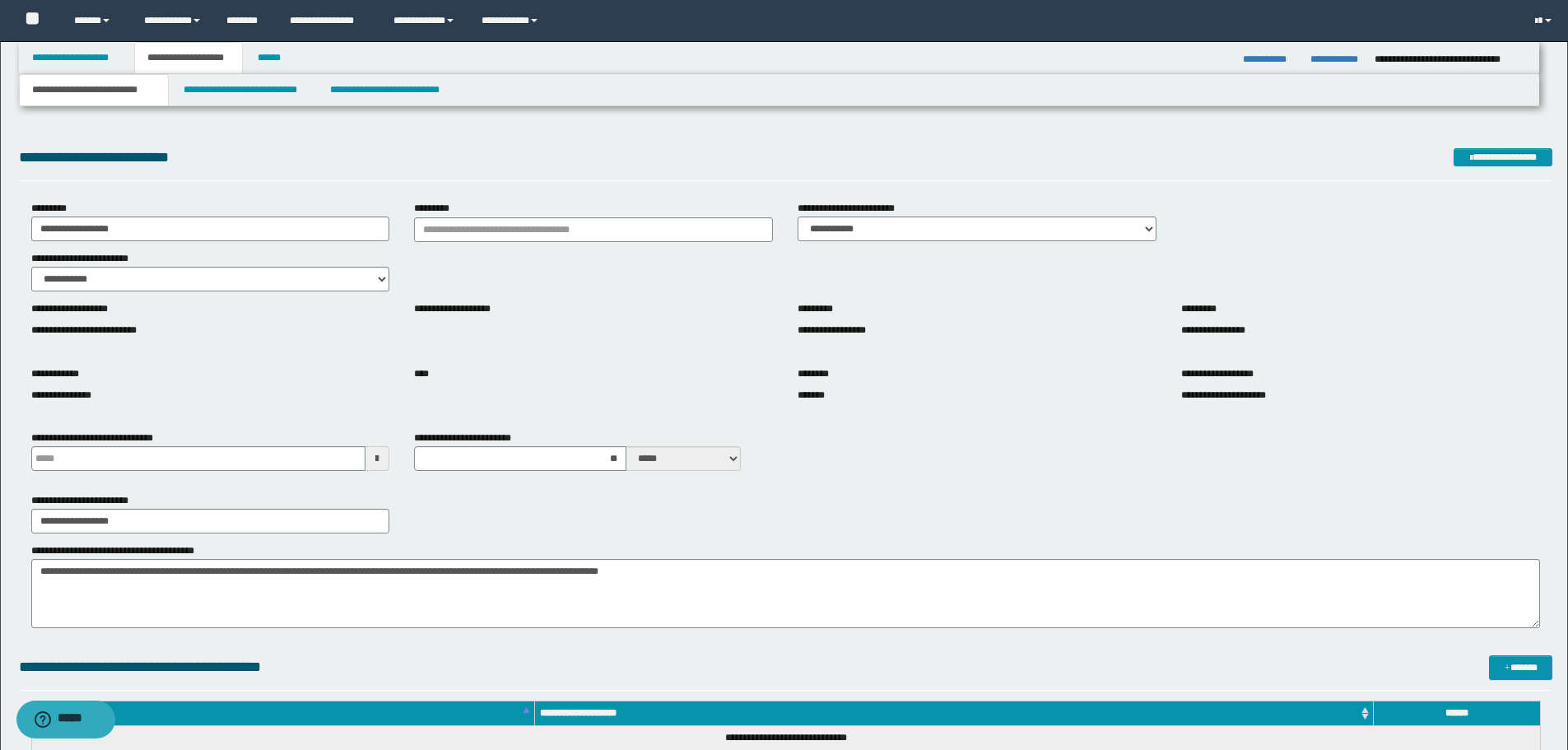click on "**********" at bounding box center (94, 90) 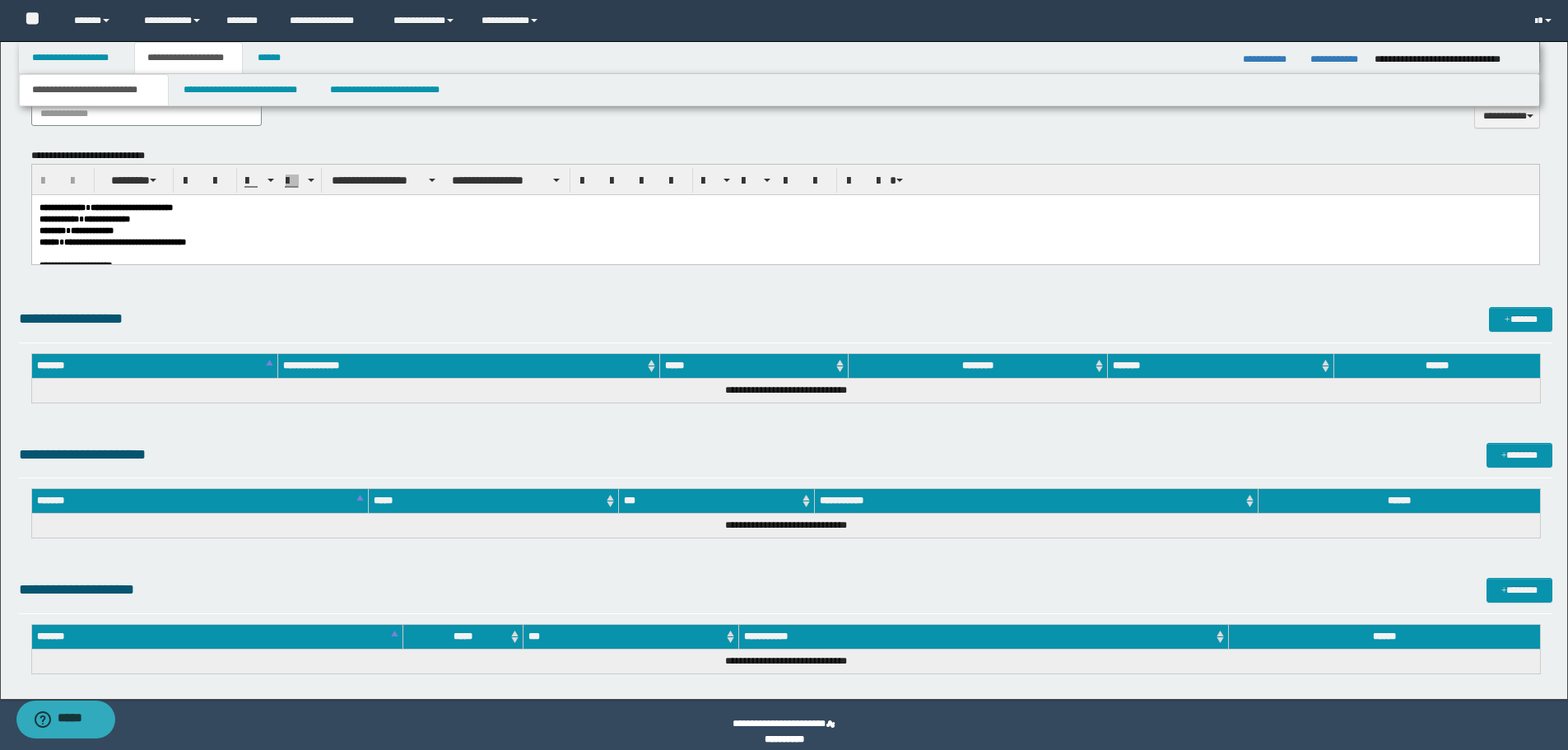 scroll, scrollTop: 823, scrollLeft: 0, axis: vertical 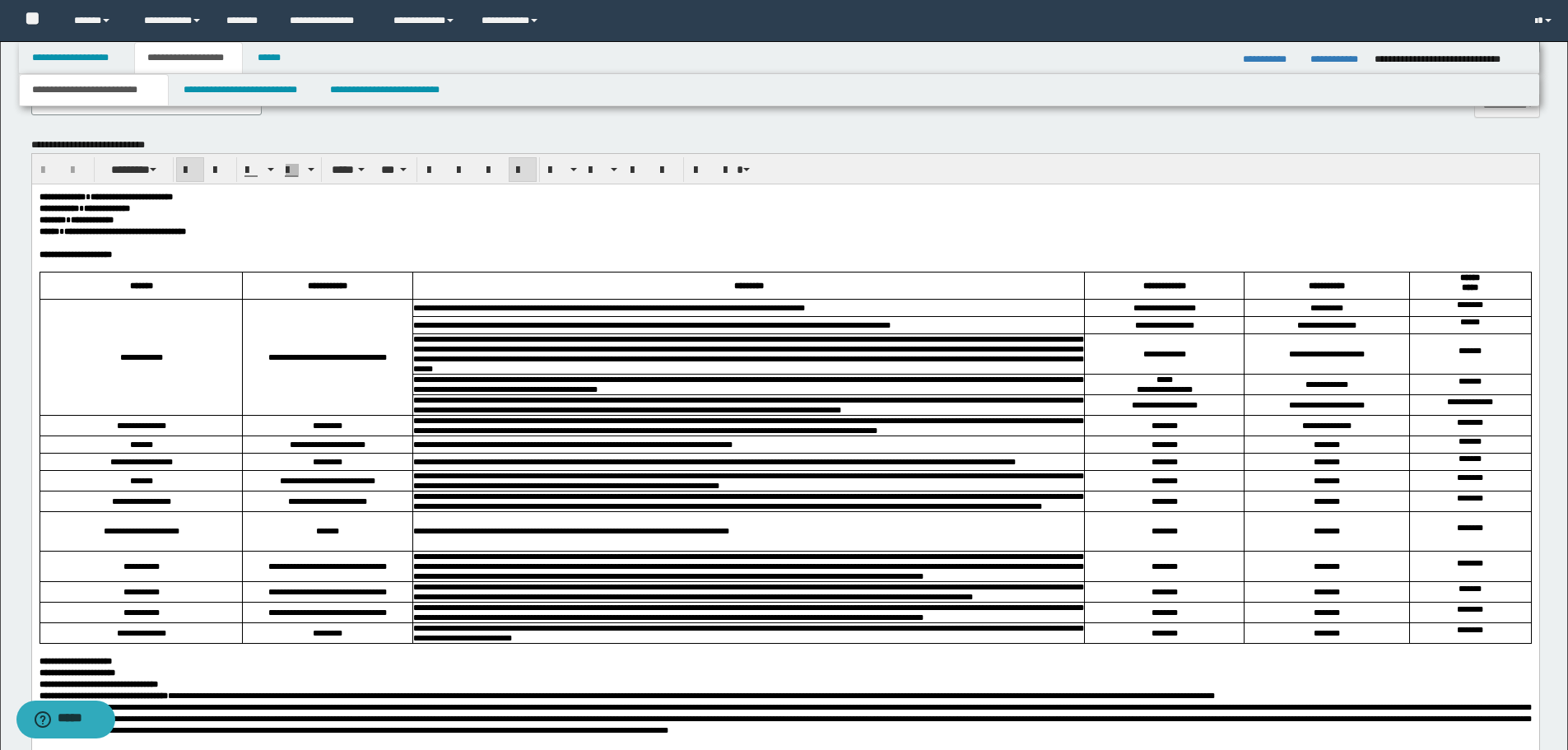 click on "**********" at bounding box center [784, 231] 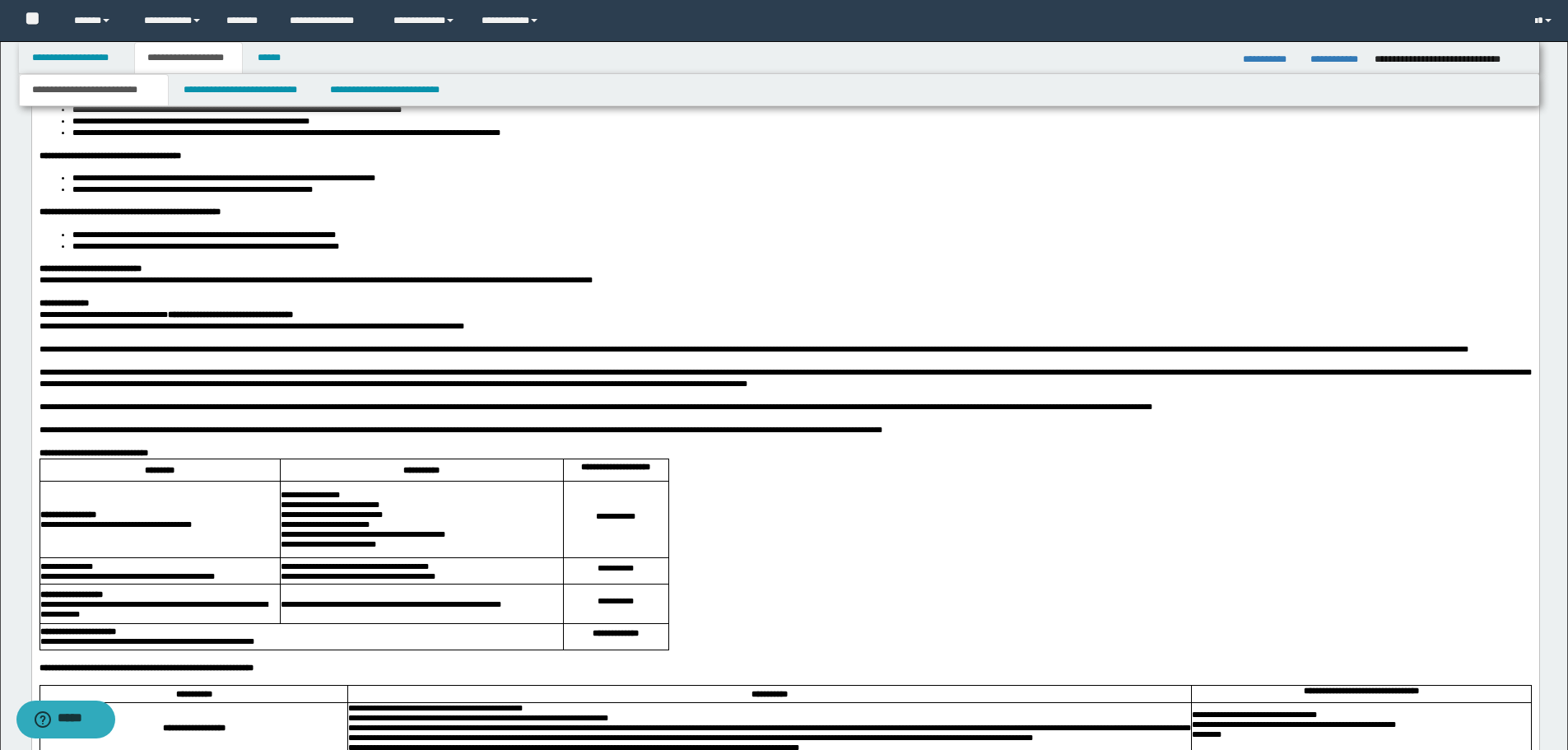 scroll, scrollTop: 1811, scrollLeft: 0, axis: vertical 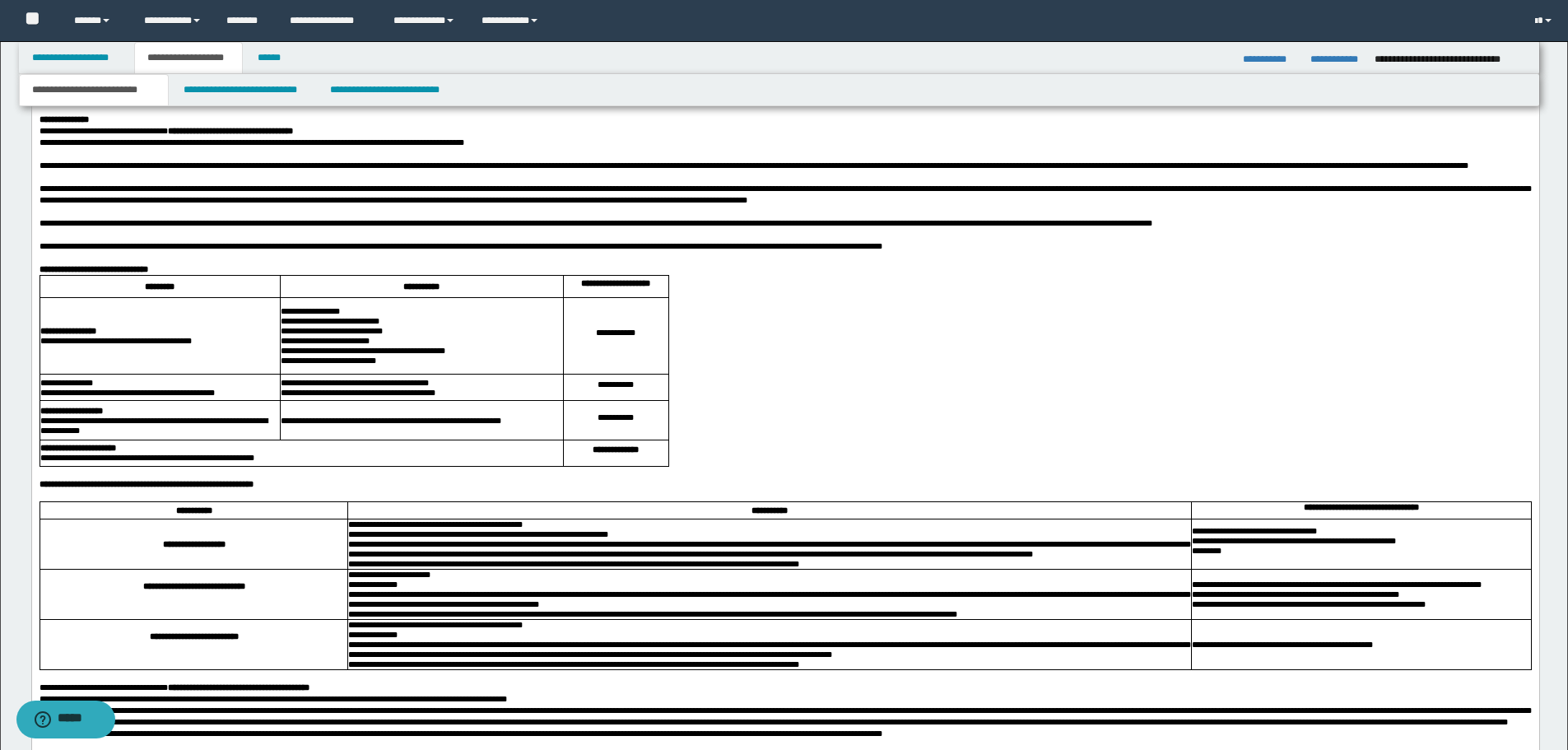 click on "**********" at bounding box center [784, 120] 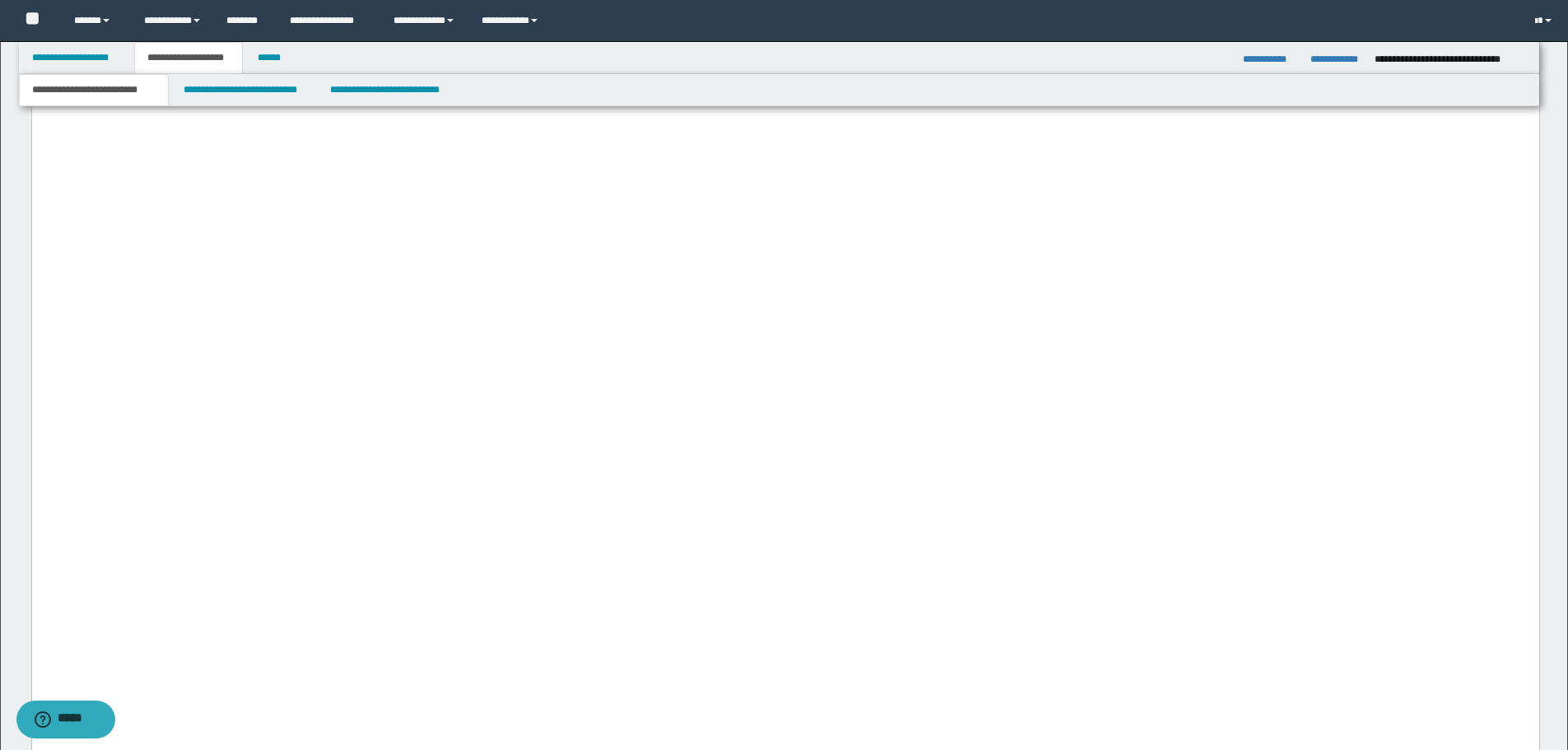 scroll, scrollTop: 866, scrollLeft: 0, axis: vertical 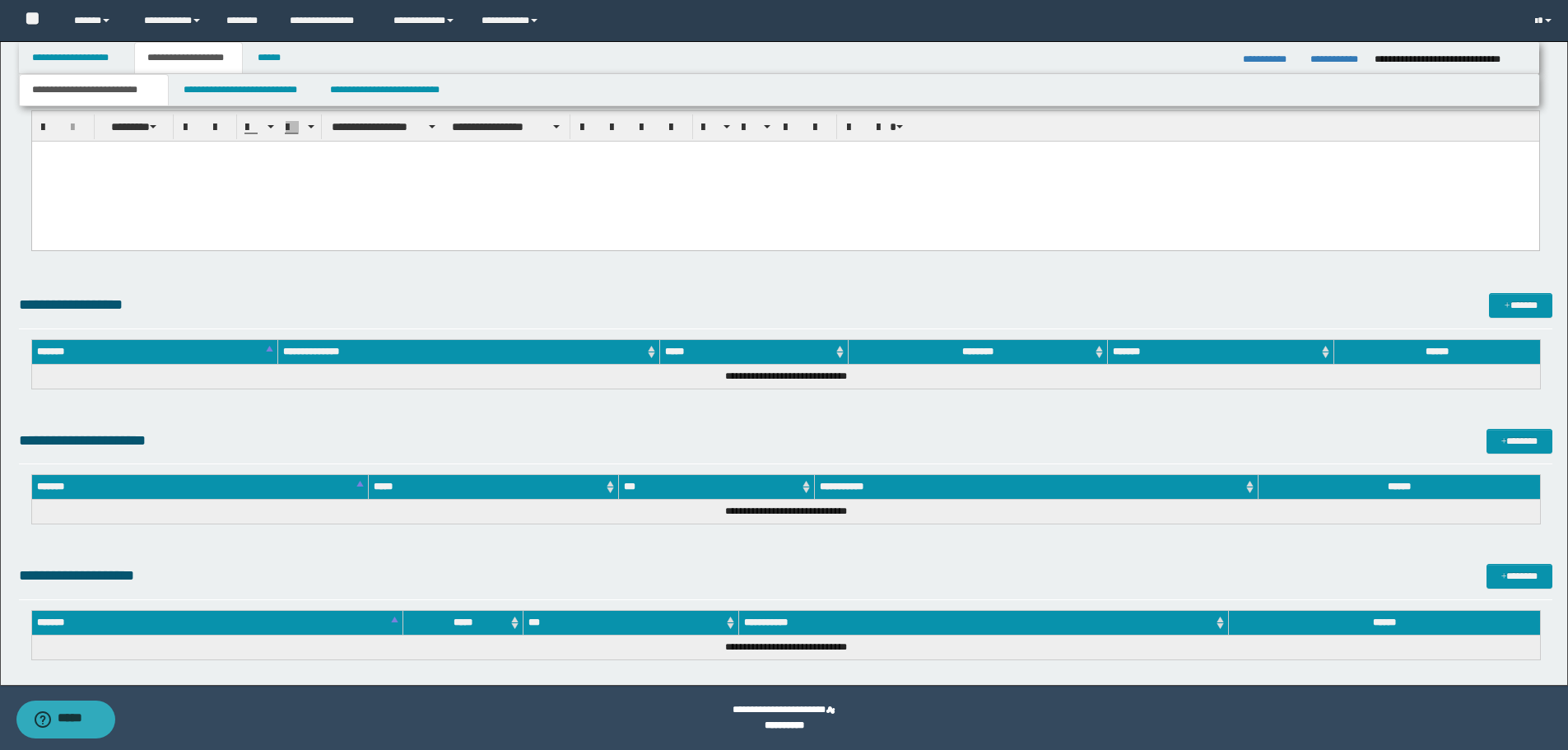 paste 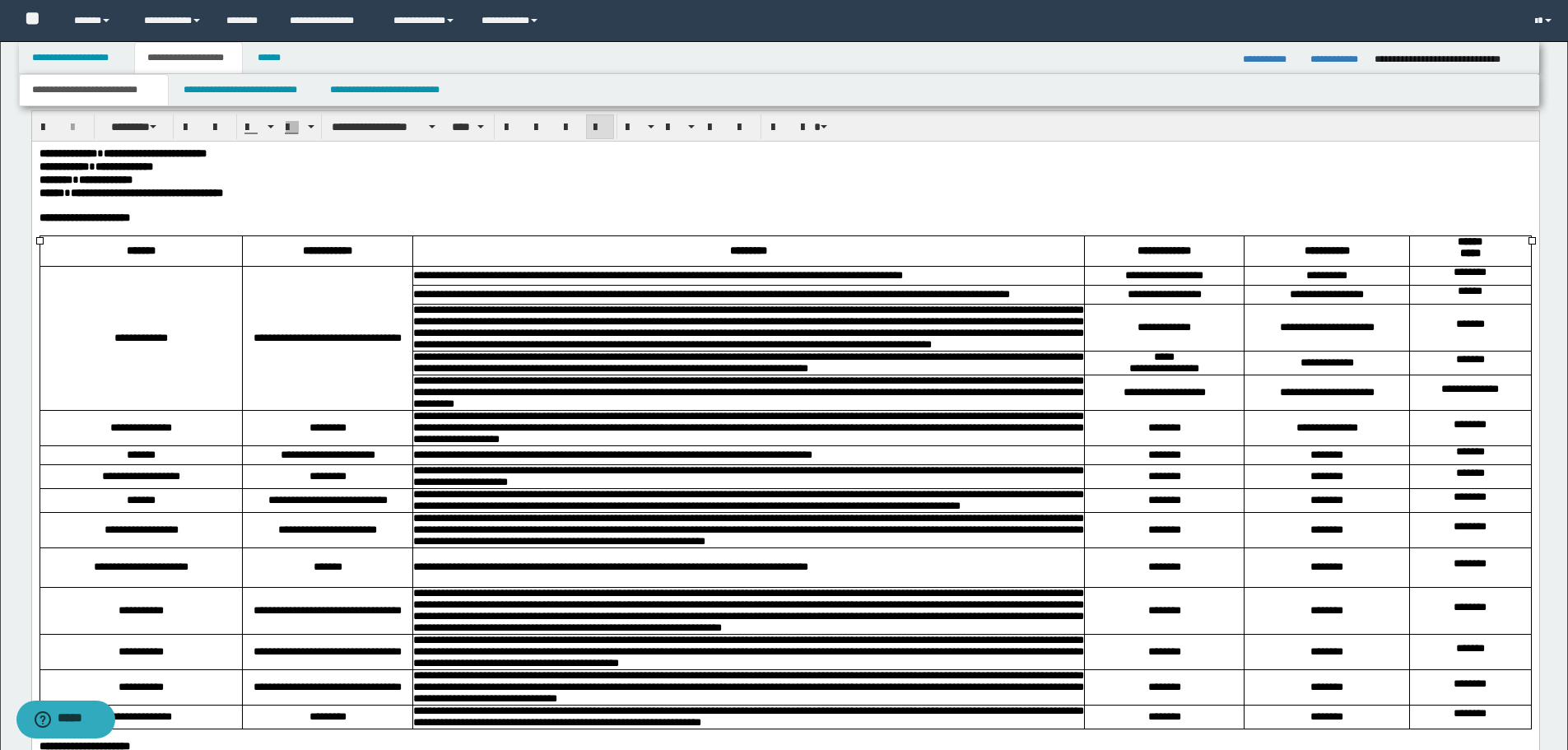 click on "**********" at bounding box center (747, 455) 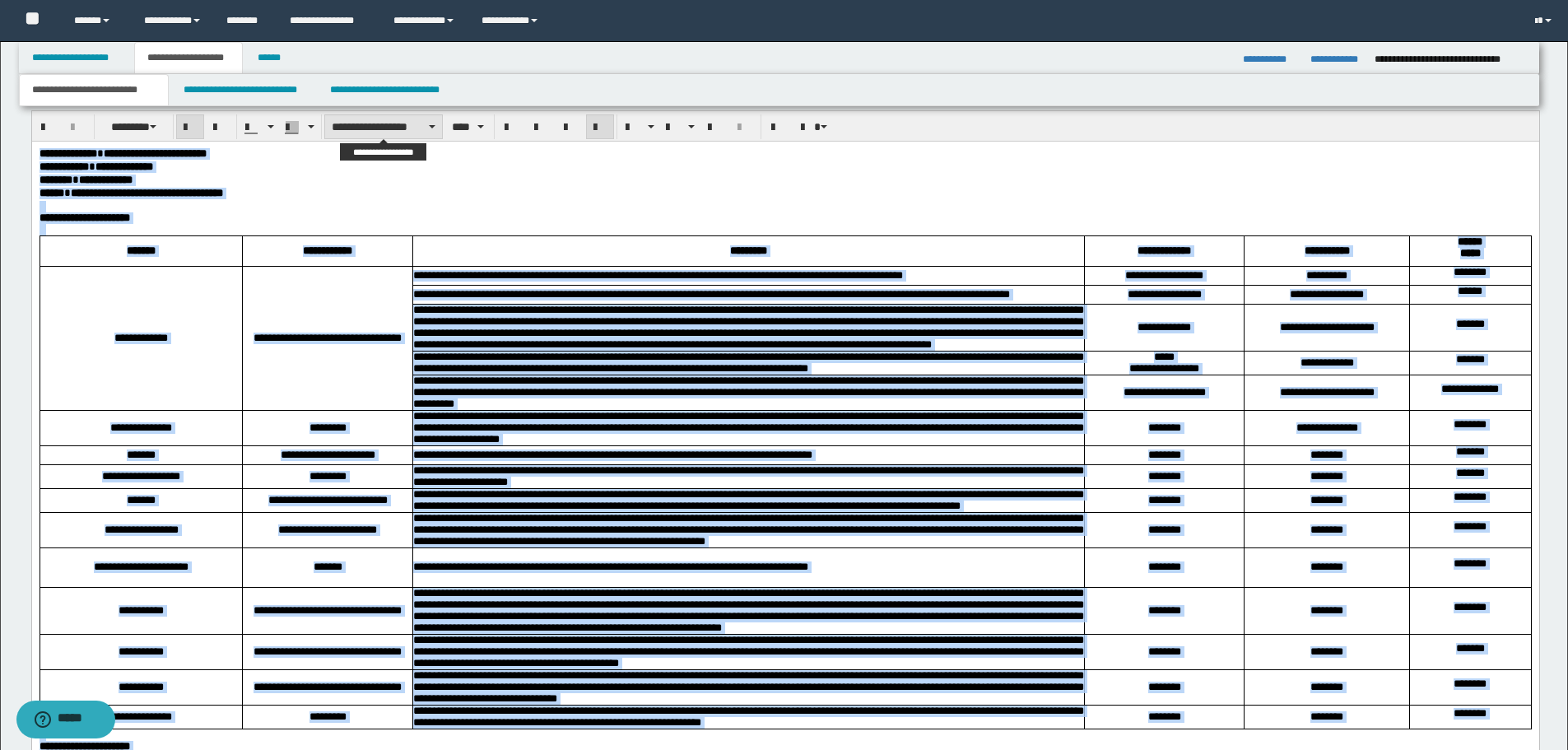 click on "**********" at bounding box center (384, 127) 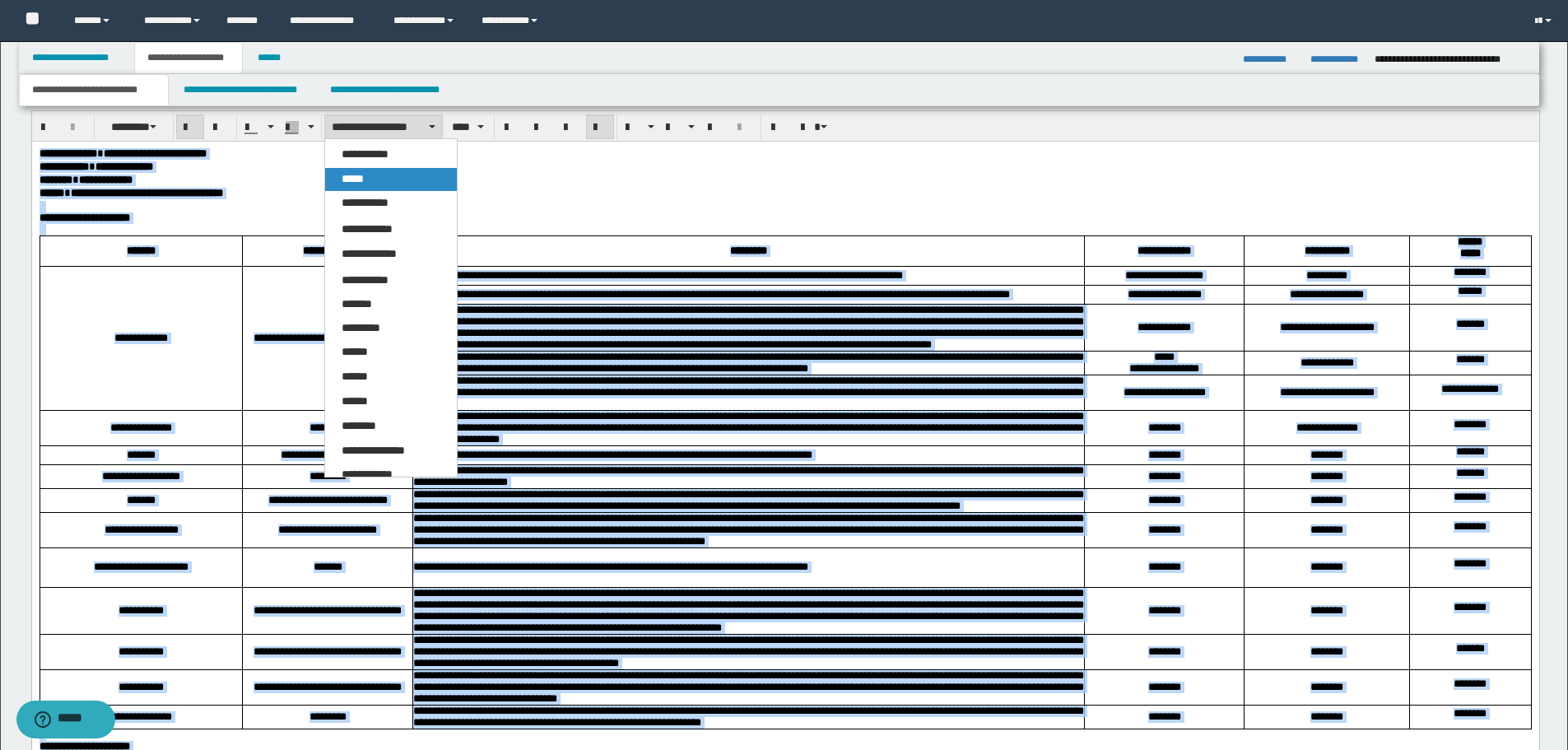 click on "*****" at bounding box center (391, 179) 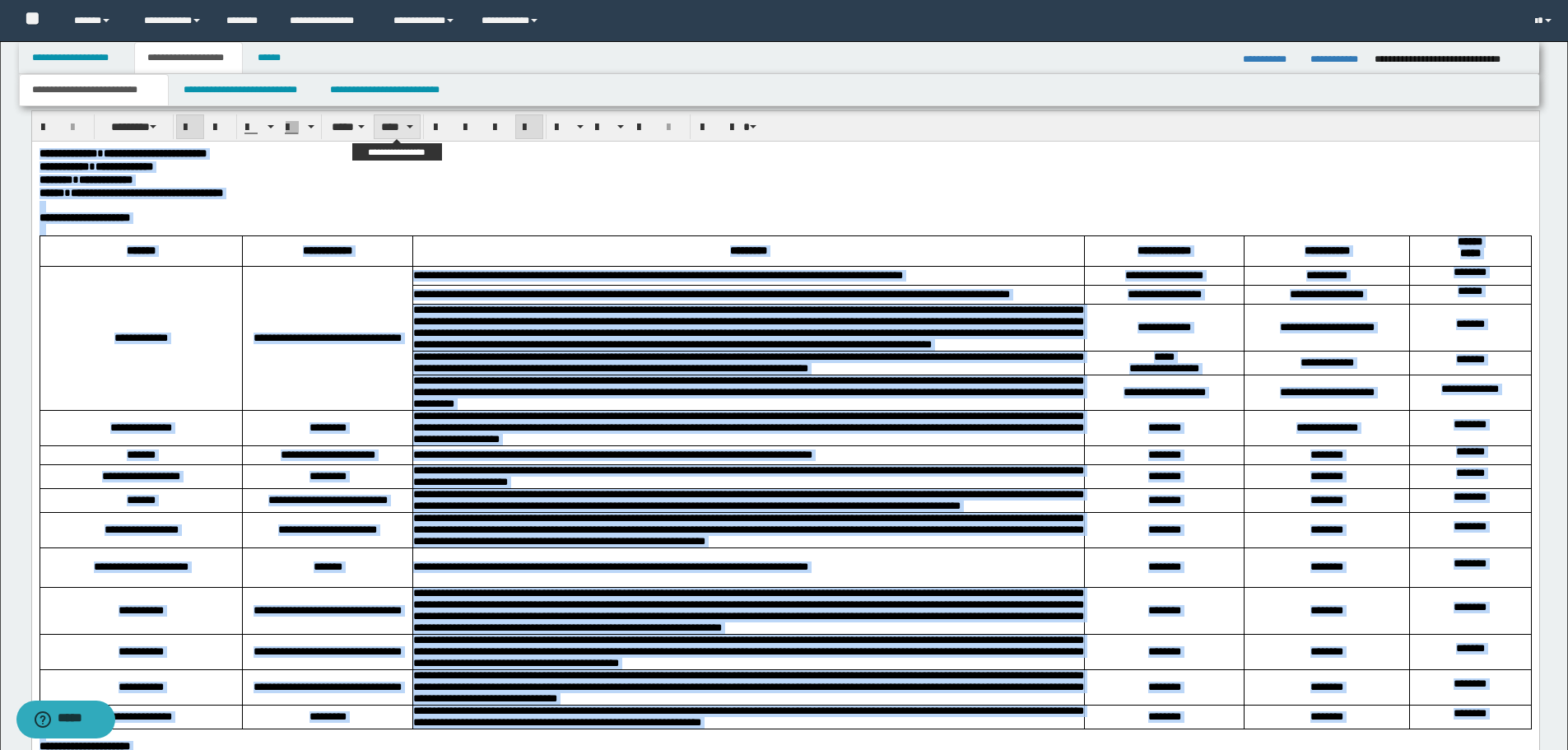 click at bounding box center (410, 127) 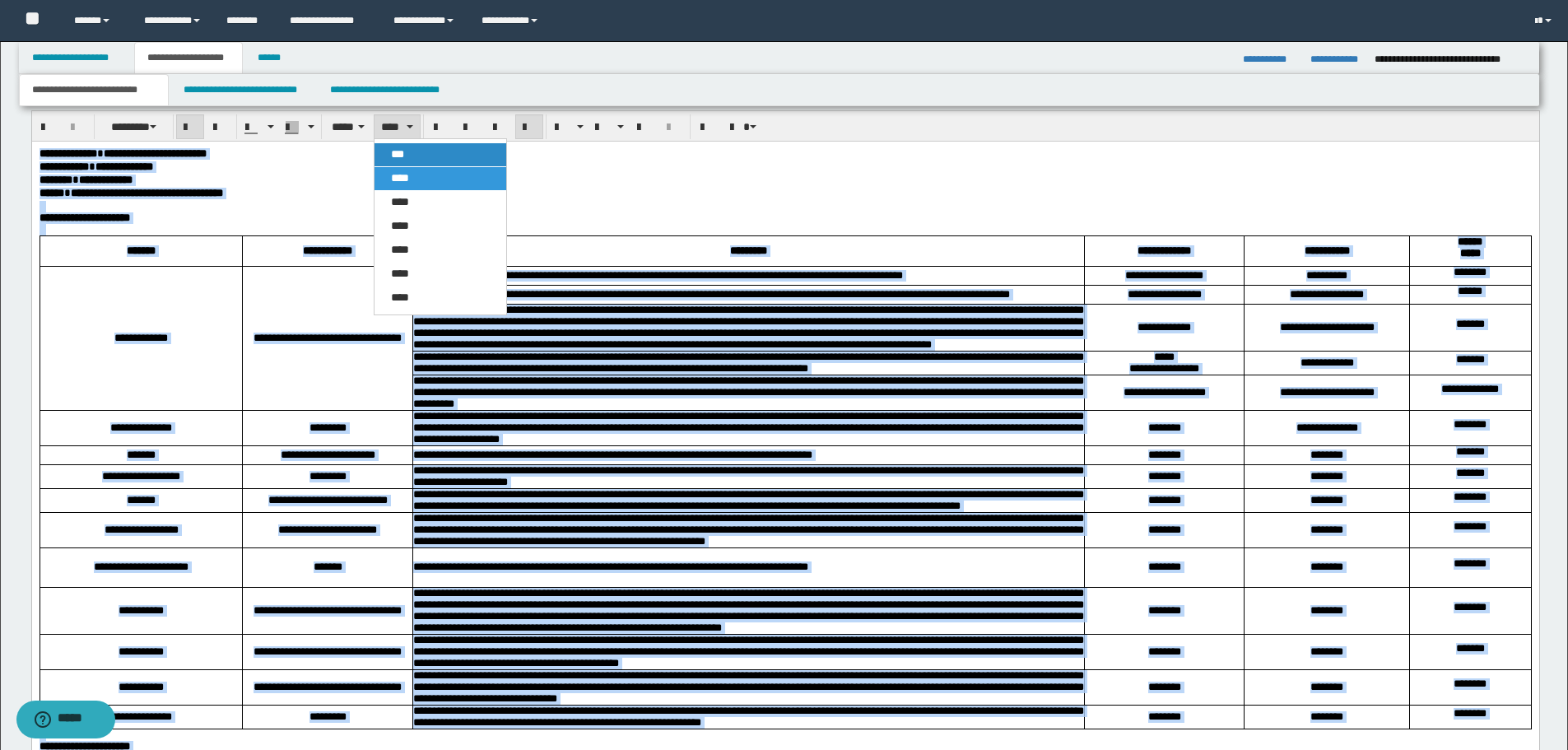 click on "***" at bounding box center [440, 155] 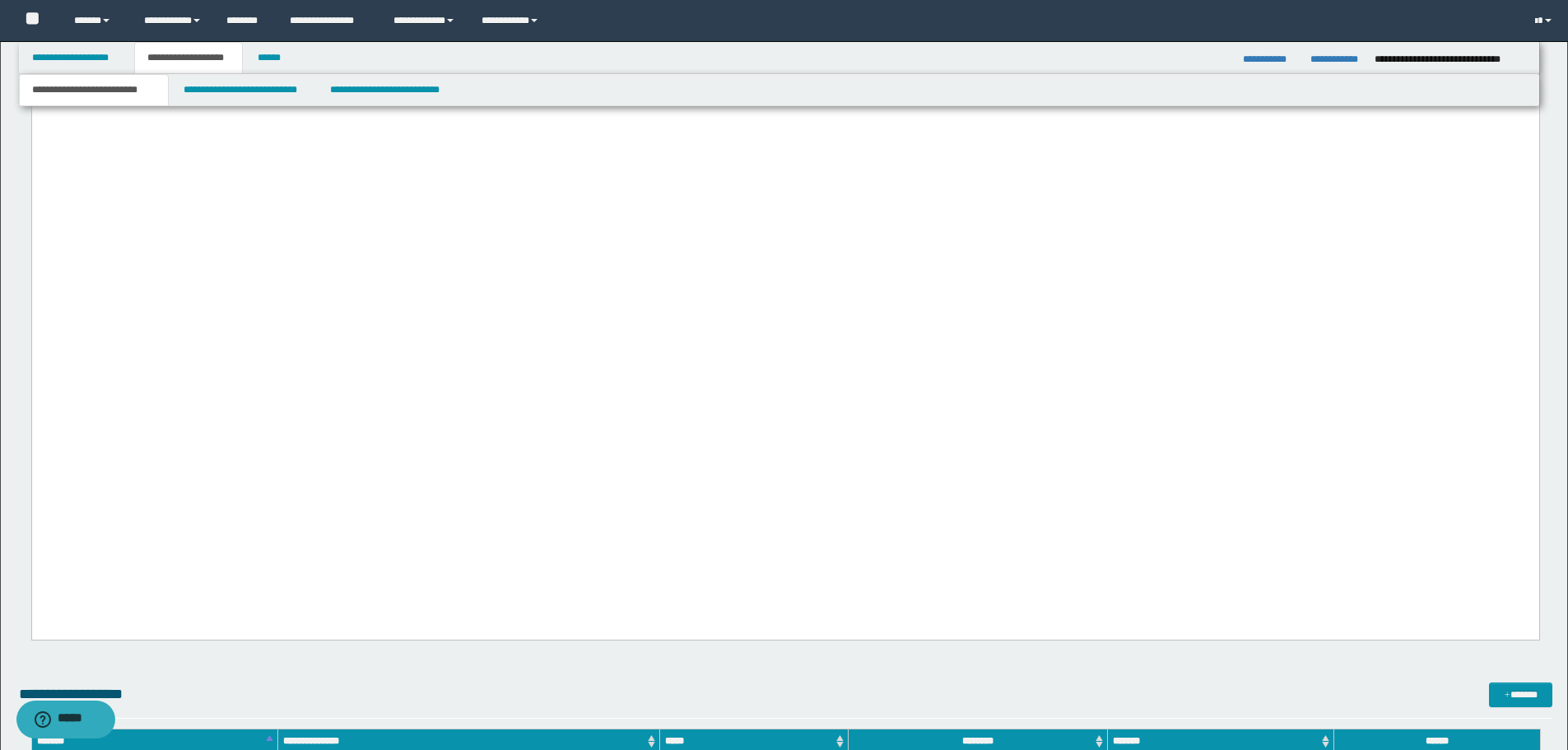 scroll, scrollTop: 3583, scrollLeft: 0, axis: vertical 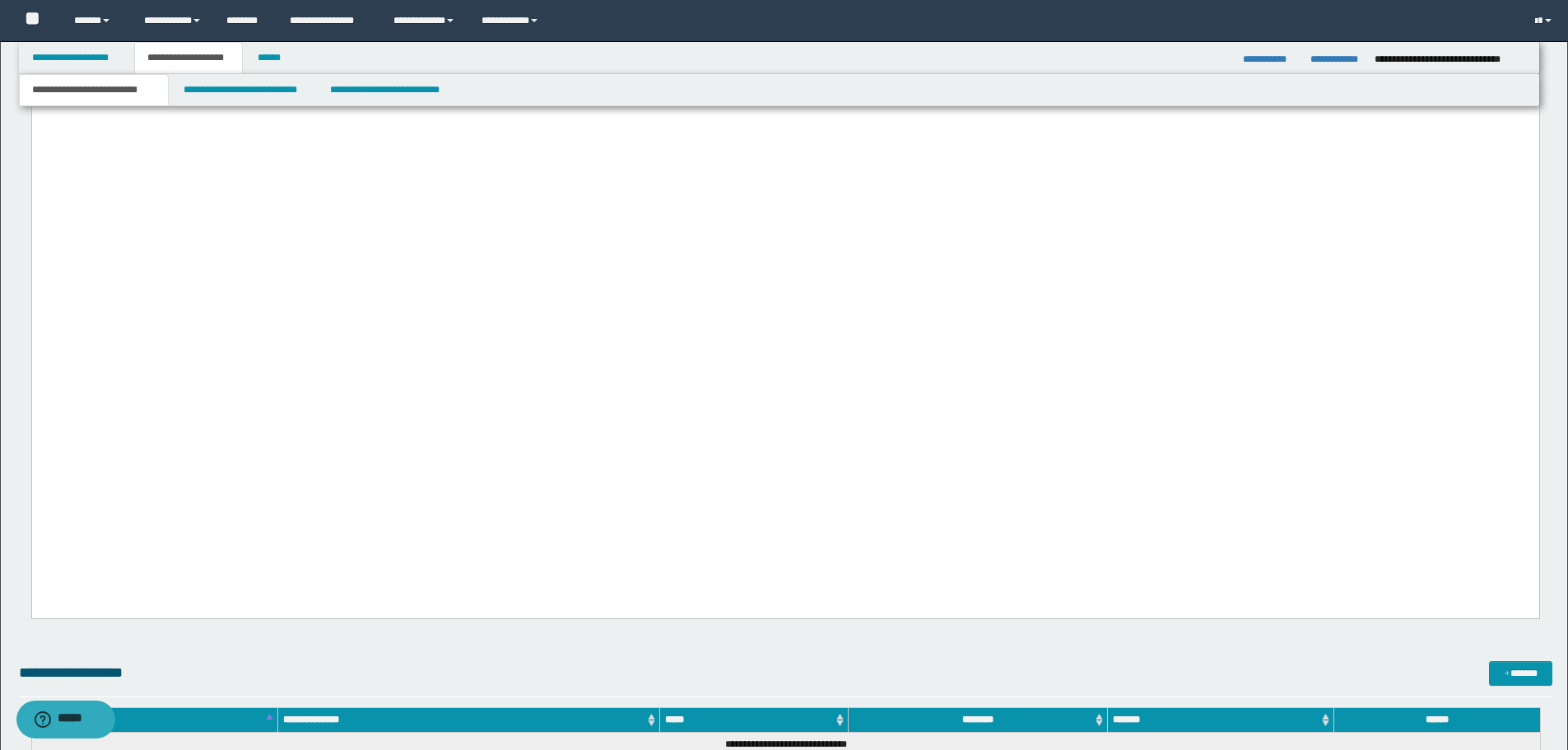click on "**********" at bounding box center [784, 26] 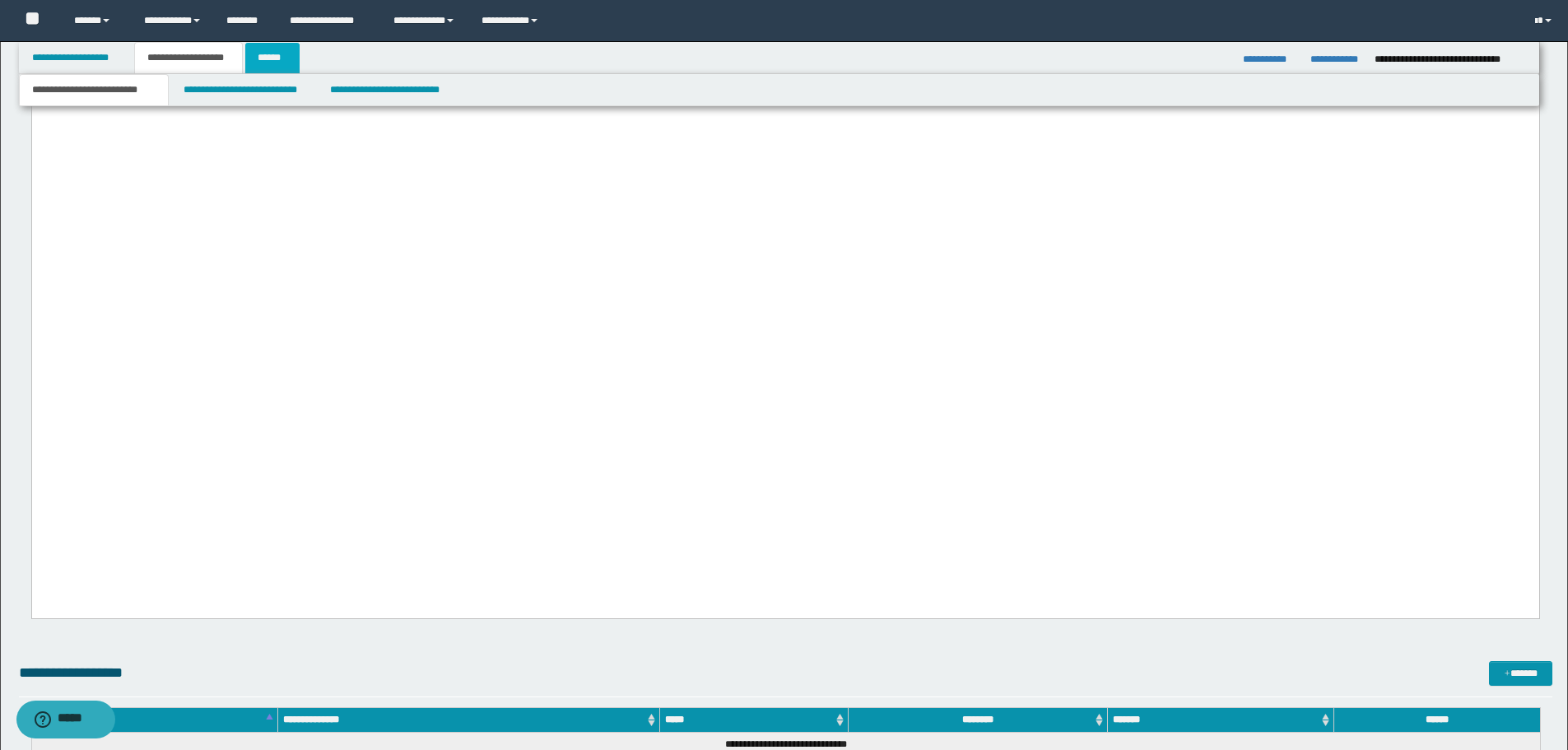 click on "******" at bounding box center (272, 58) 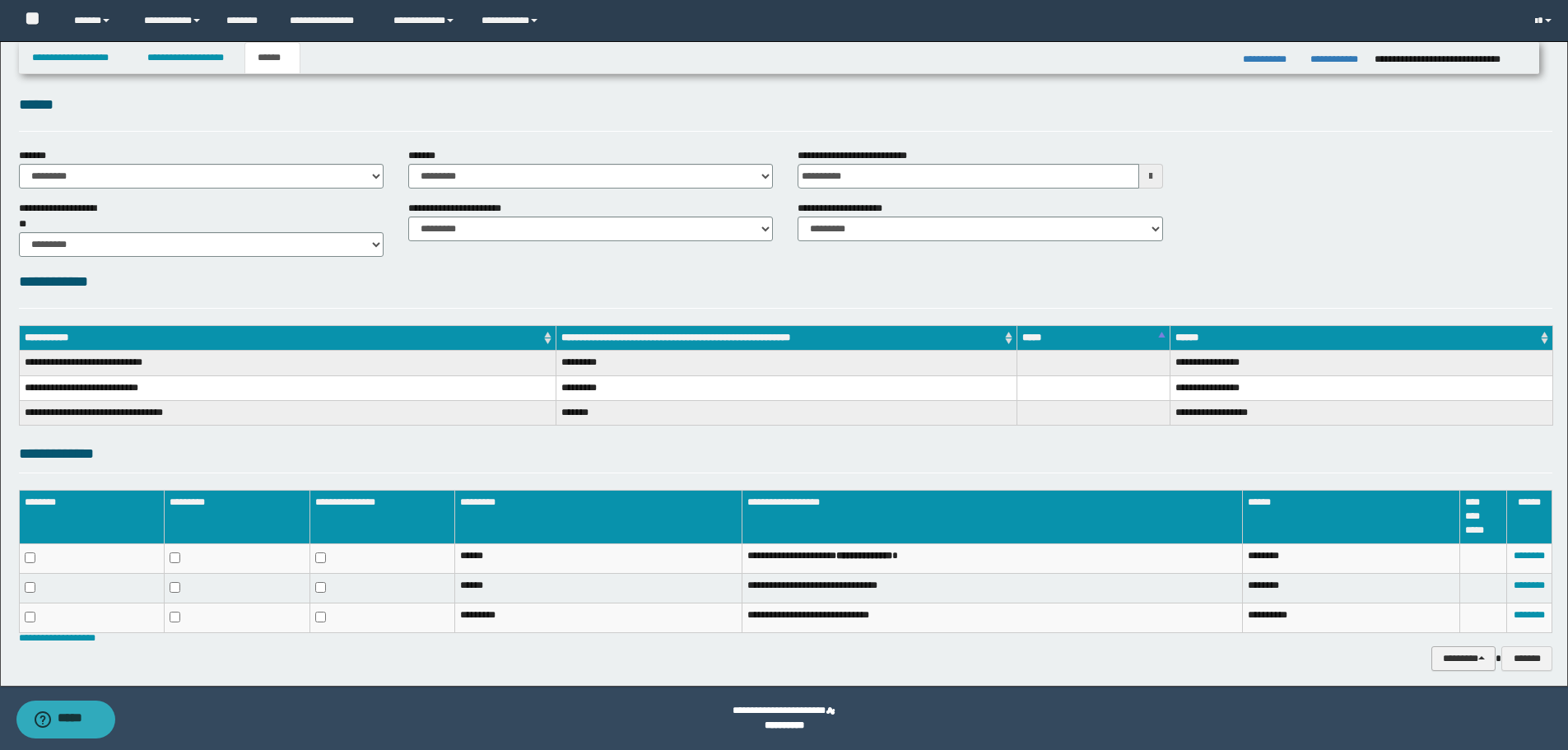 click on "********" at bounding box center [1463, 659] 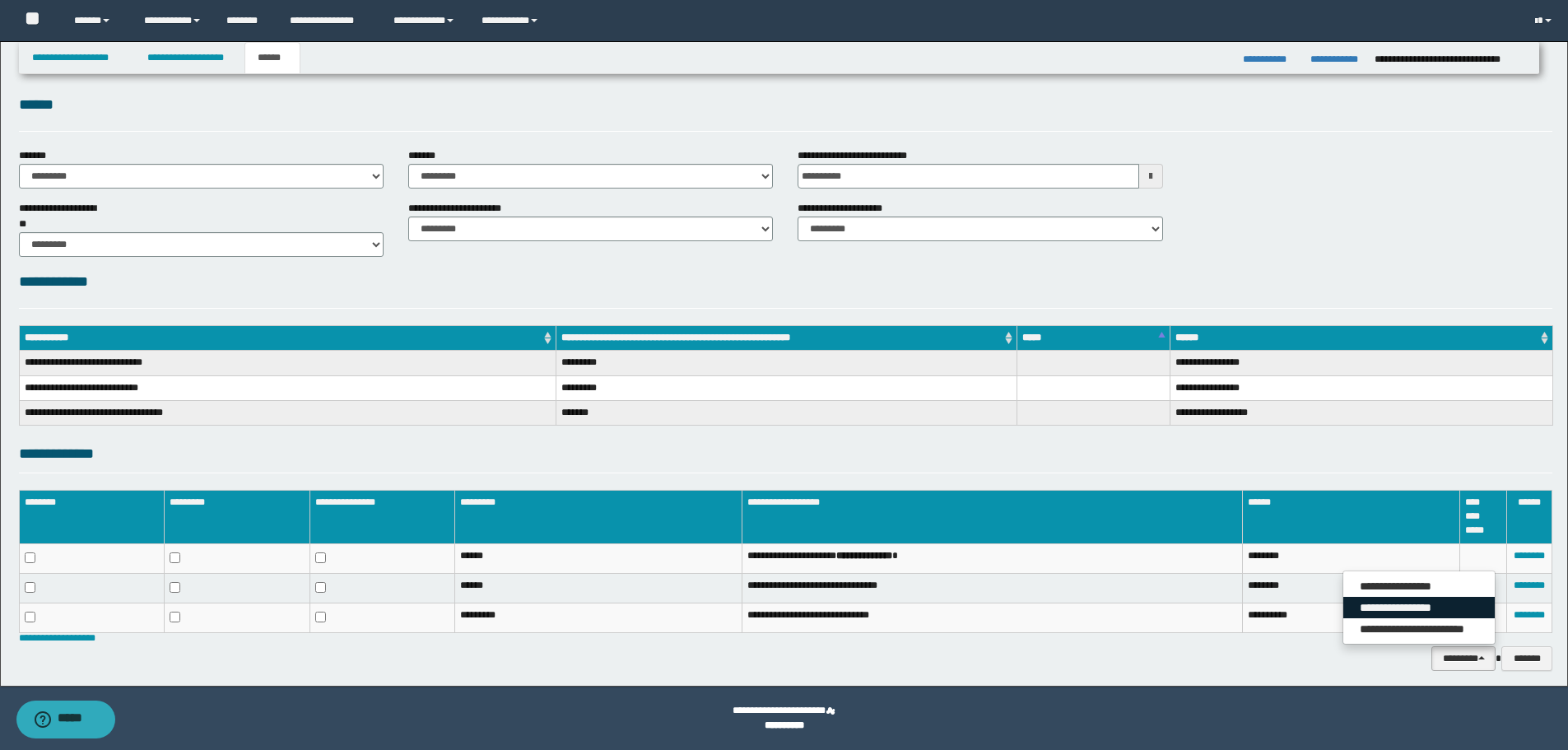 click on "**********" at bounding box center (1419, 608) 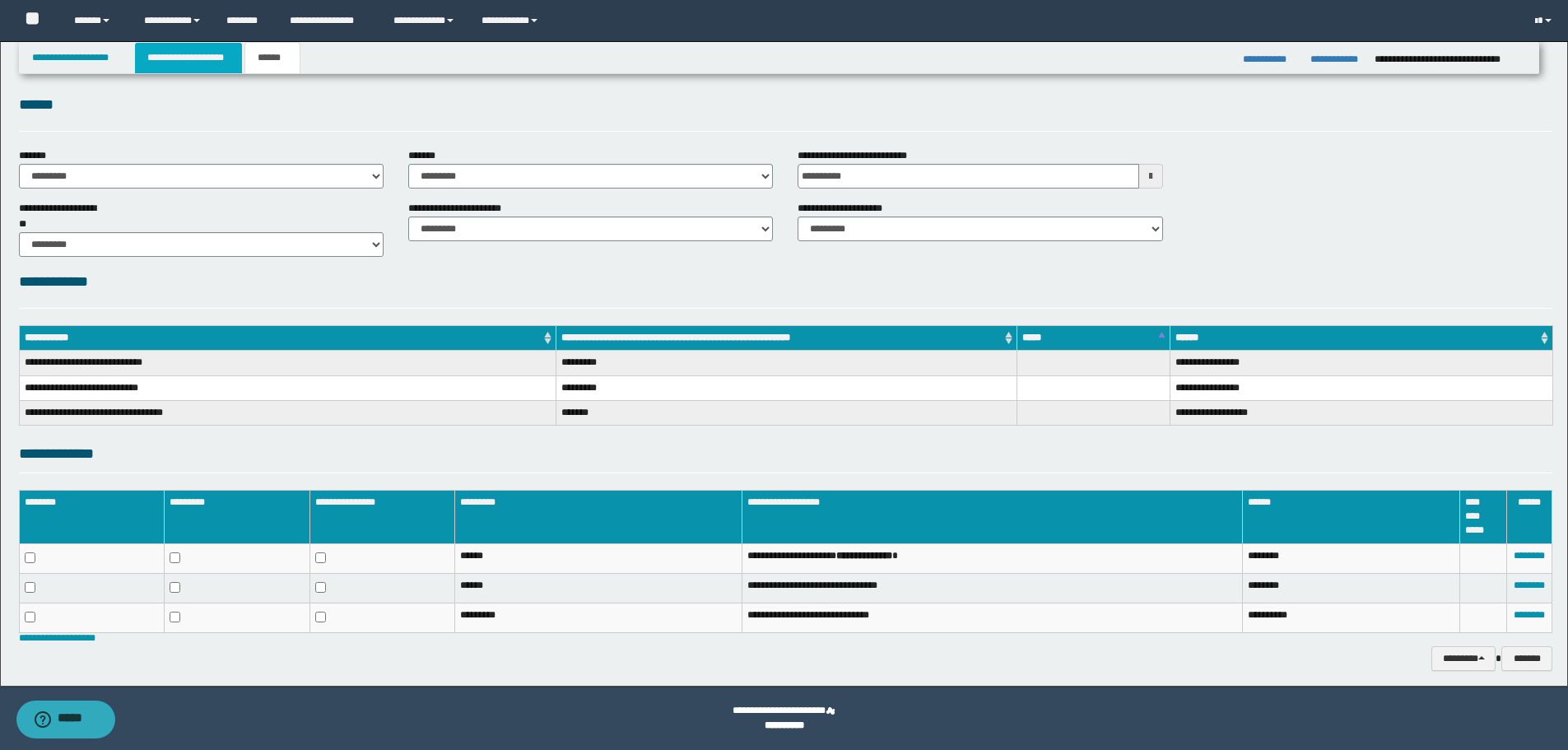 click on "**********" at bounding box center (188, 58) 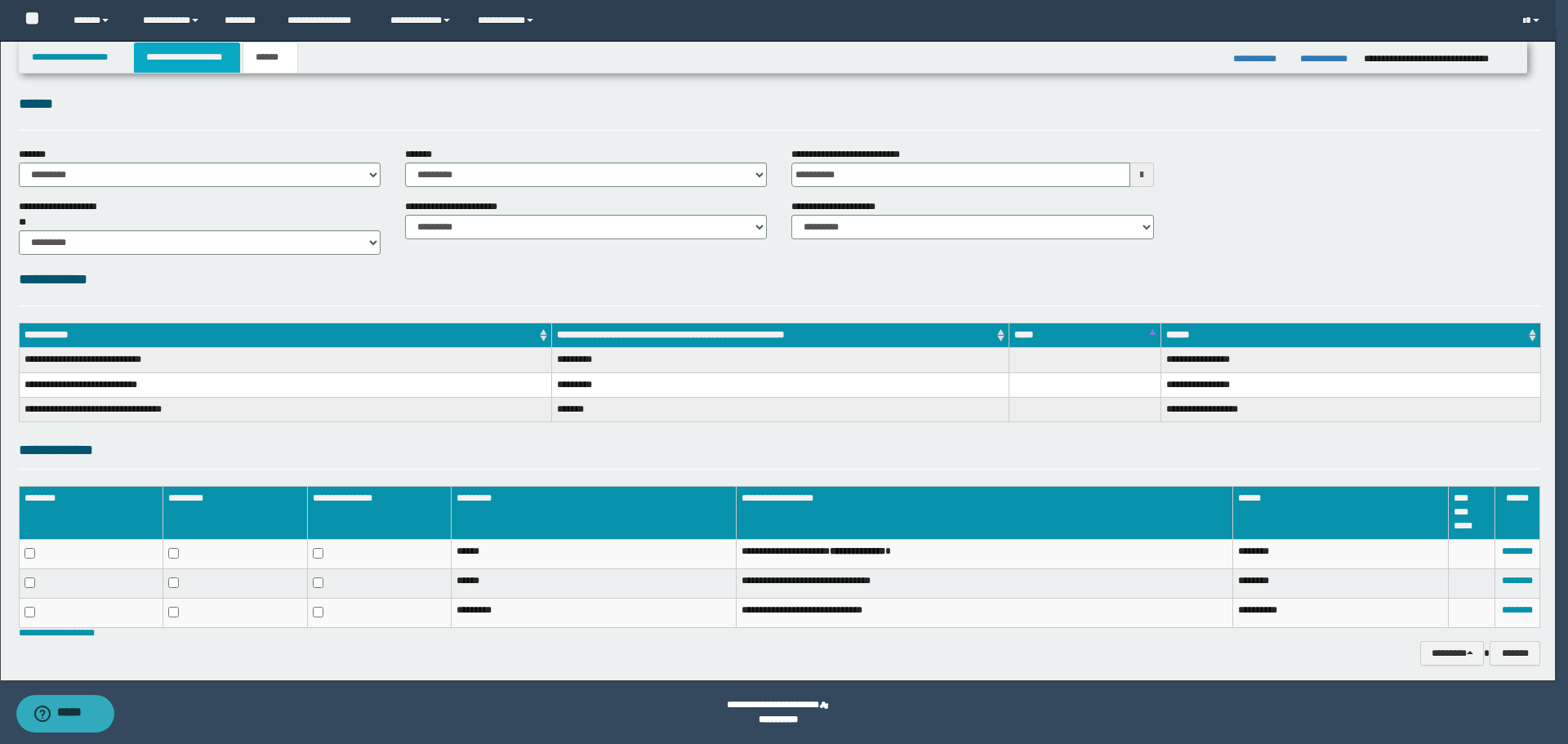 type 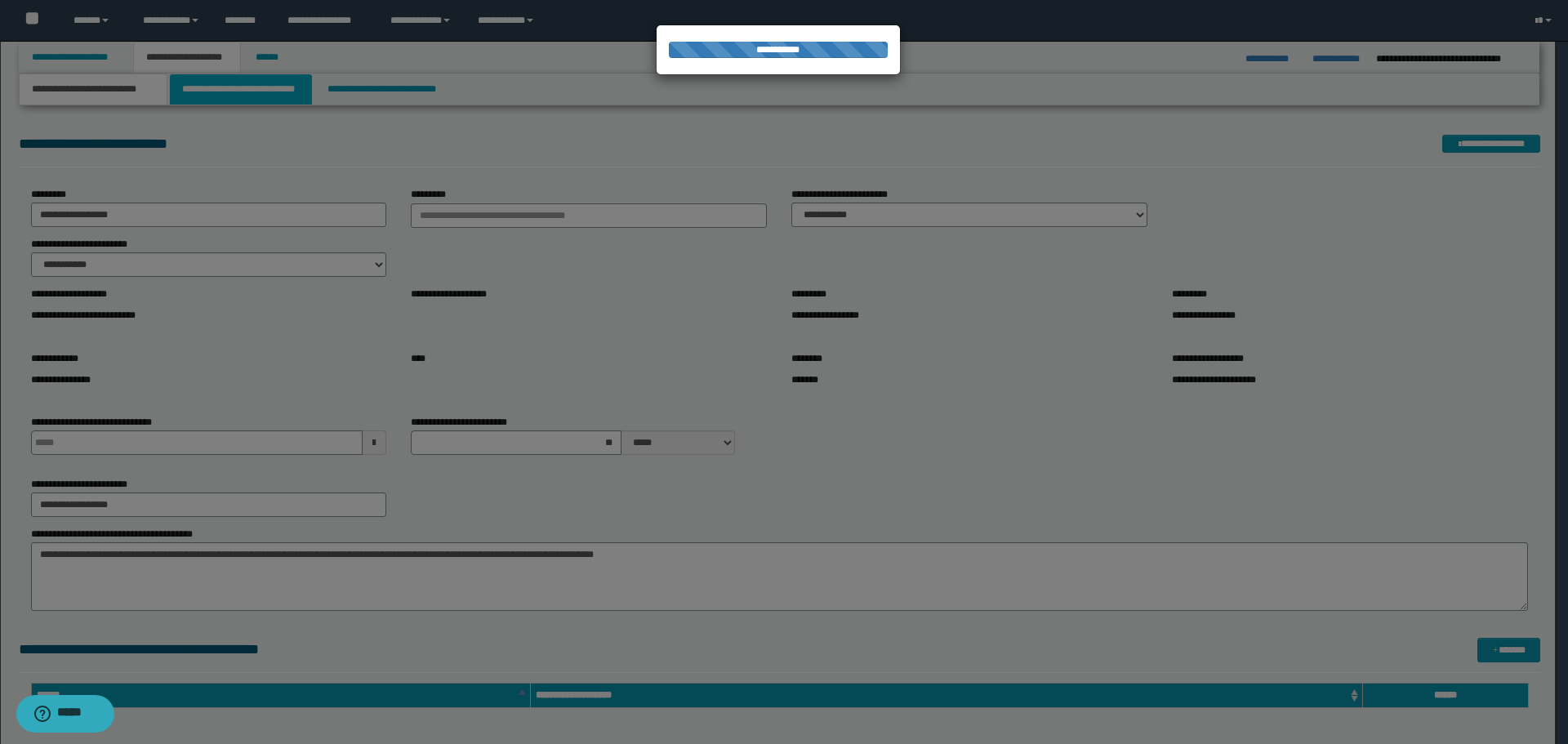 type 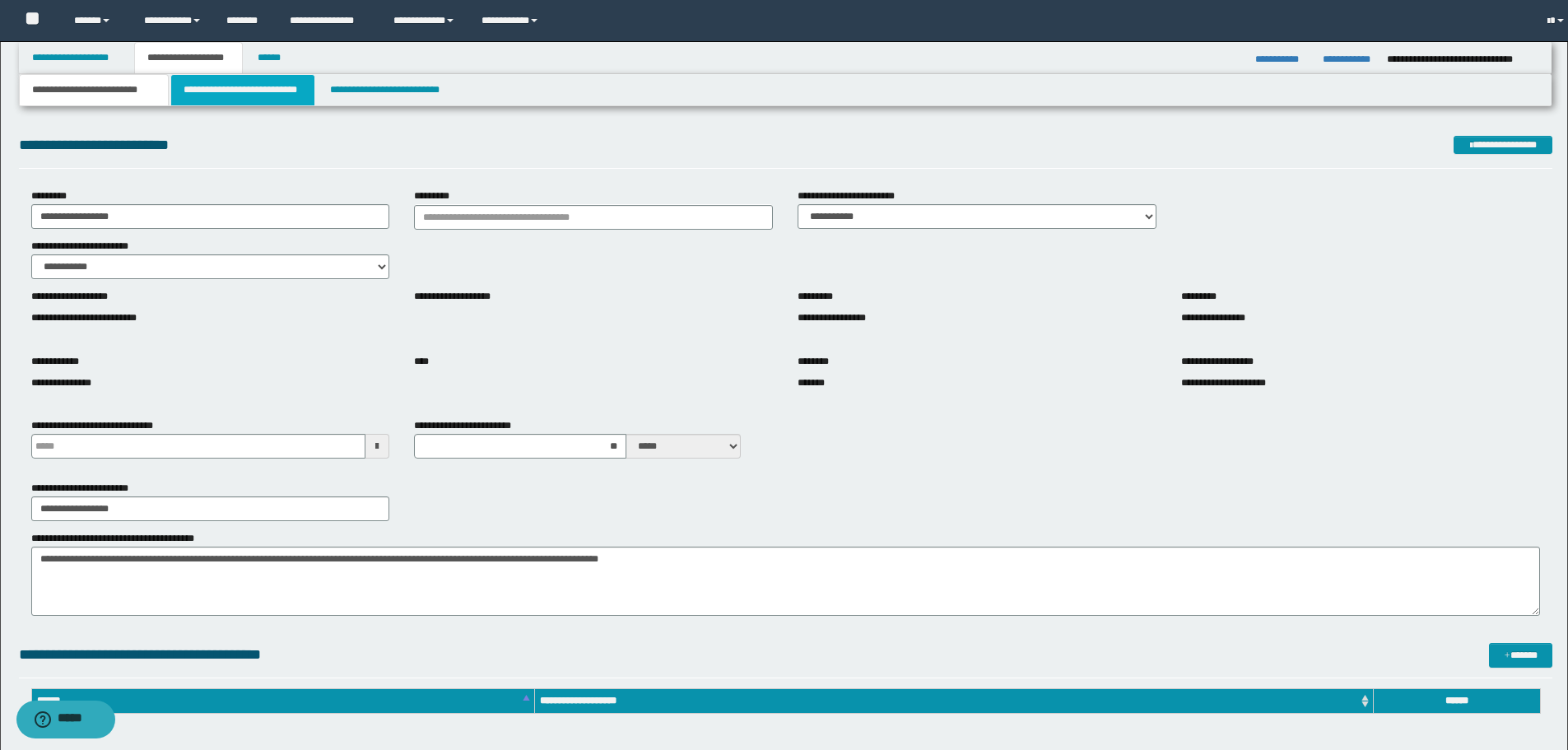 click on "**********" at bounding box center [243, 90] 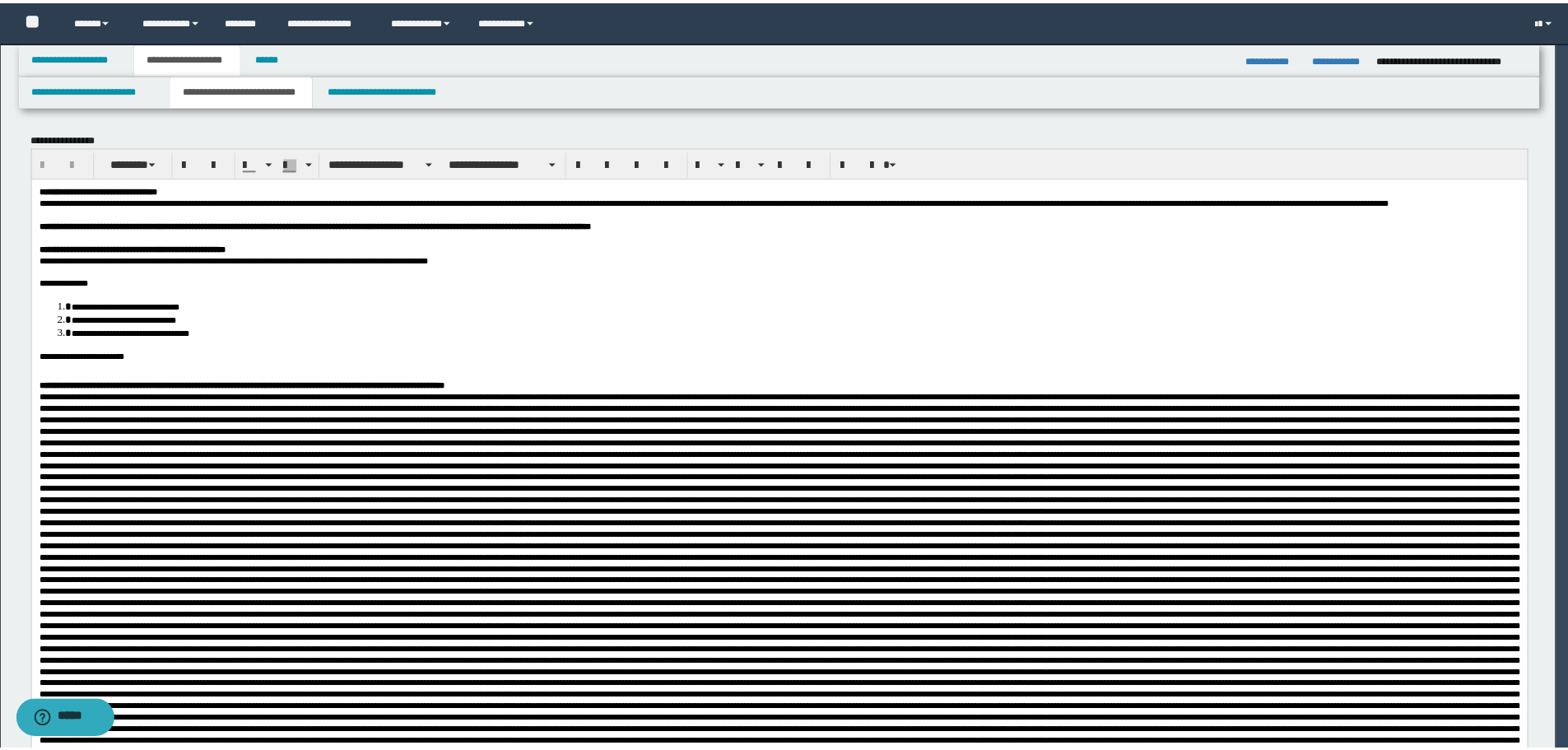 scroll, scrollTop: 0, scrollLeft: 0, axis: both 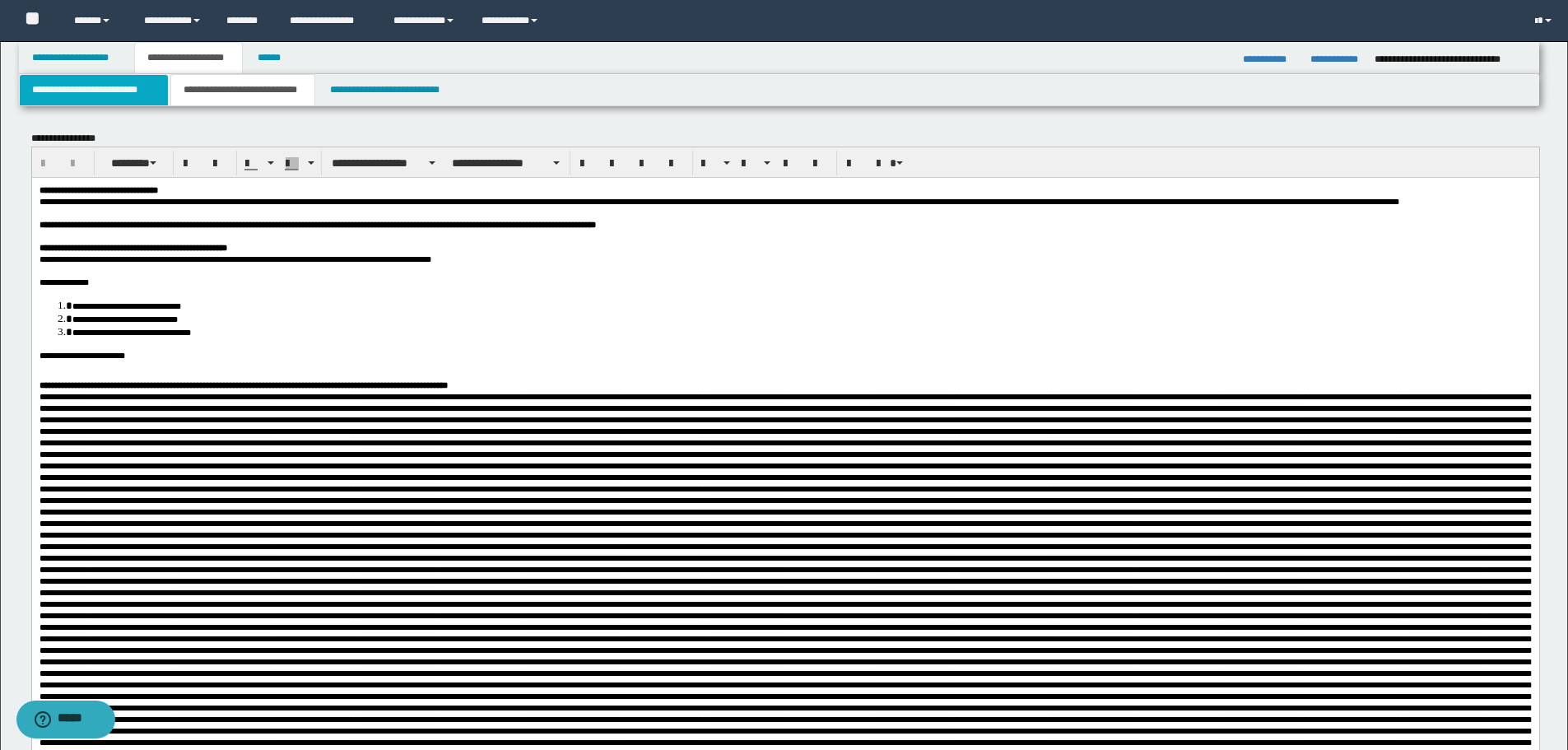 click on "**********" at bounding box center (94, 90) 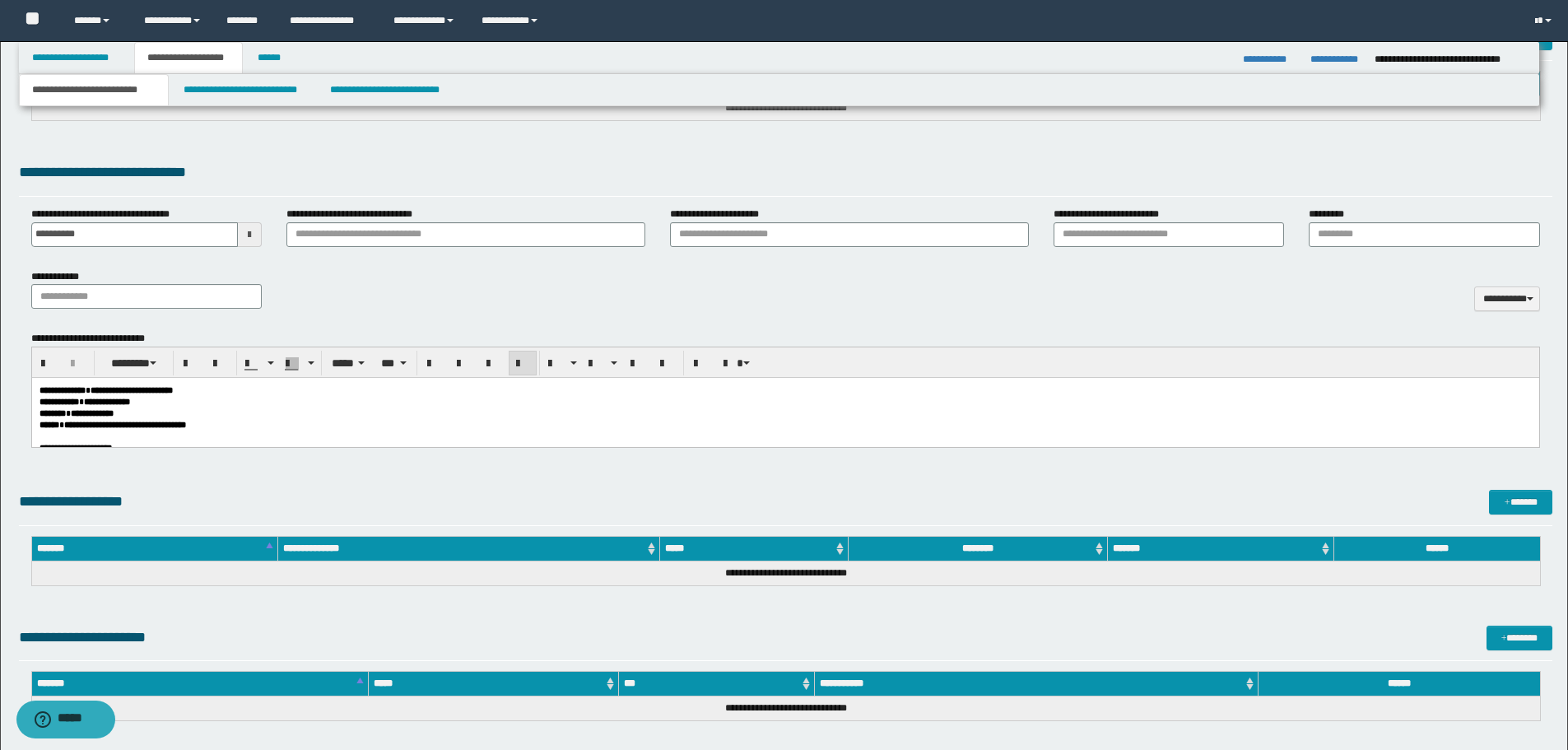 scroll, scrollTop: 659, scrollLeft: 0, axis: vertical 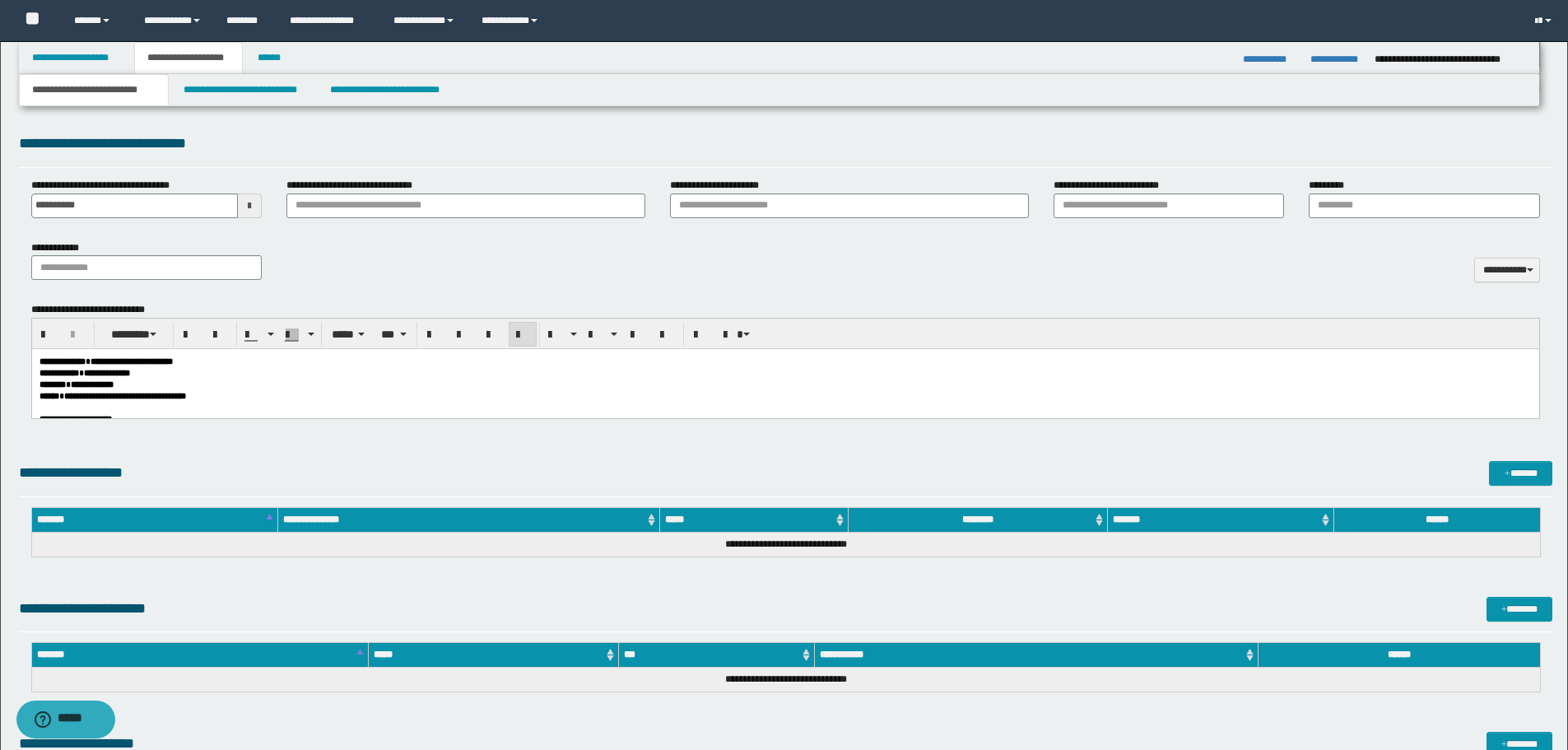 drag, startPoint x: 214, startPoint y: 364, endPoint x: 238, endPoint y: 388, distance: 33.94113 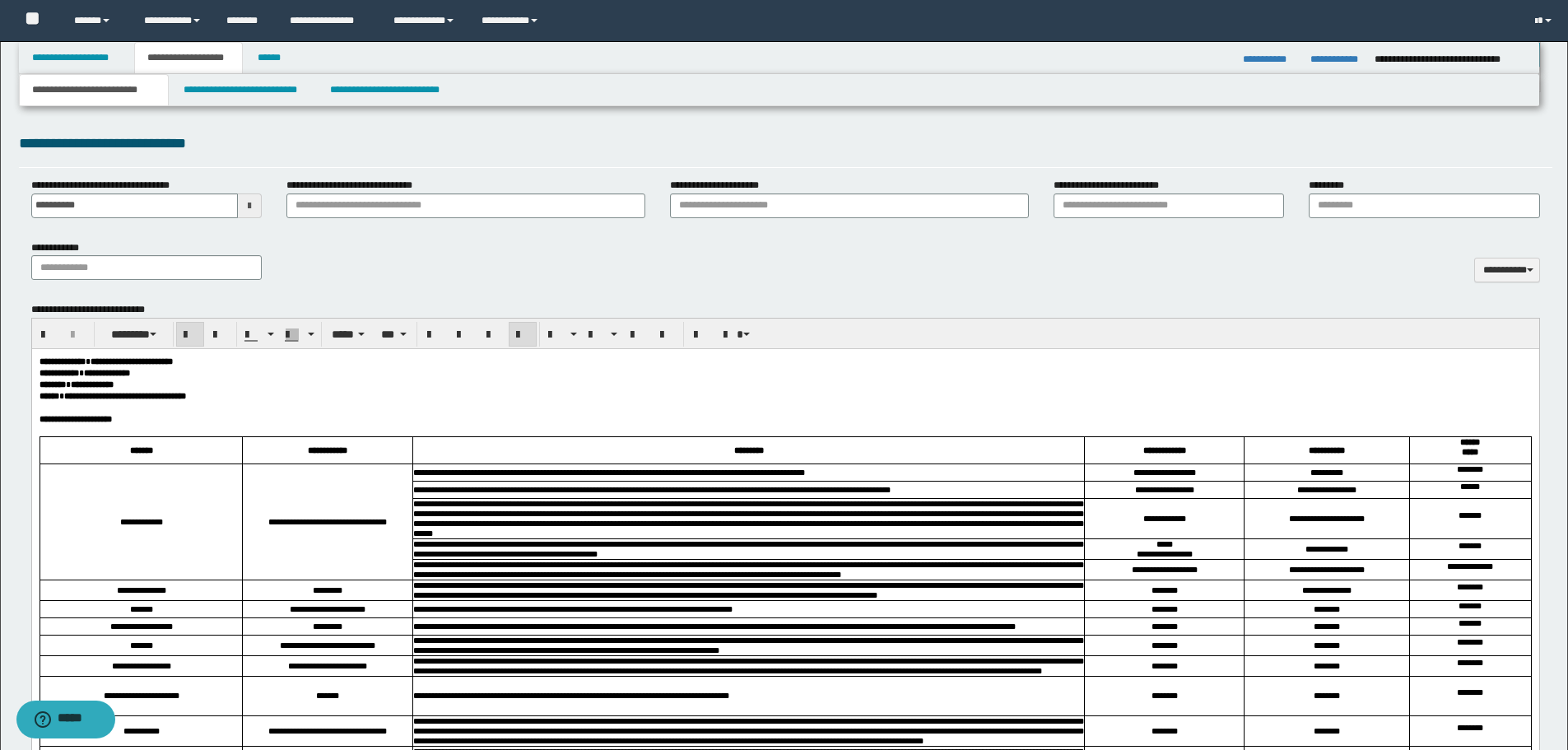 click on "**********" at bounding box center (784, 384) 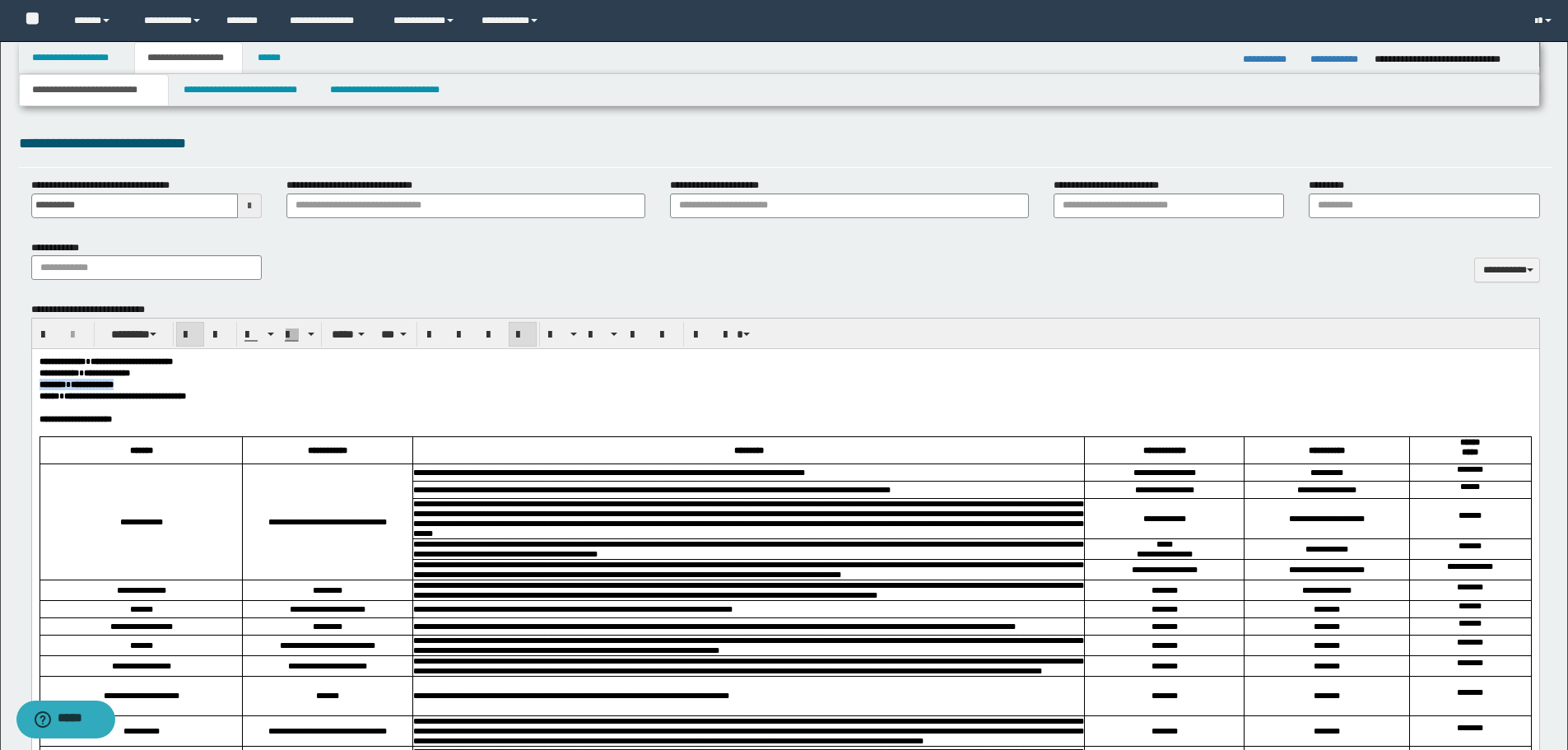 click on "**********" at bounding box center [784, 384] 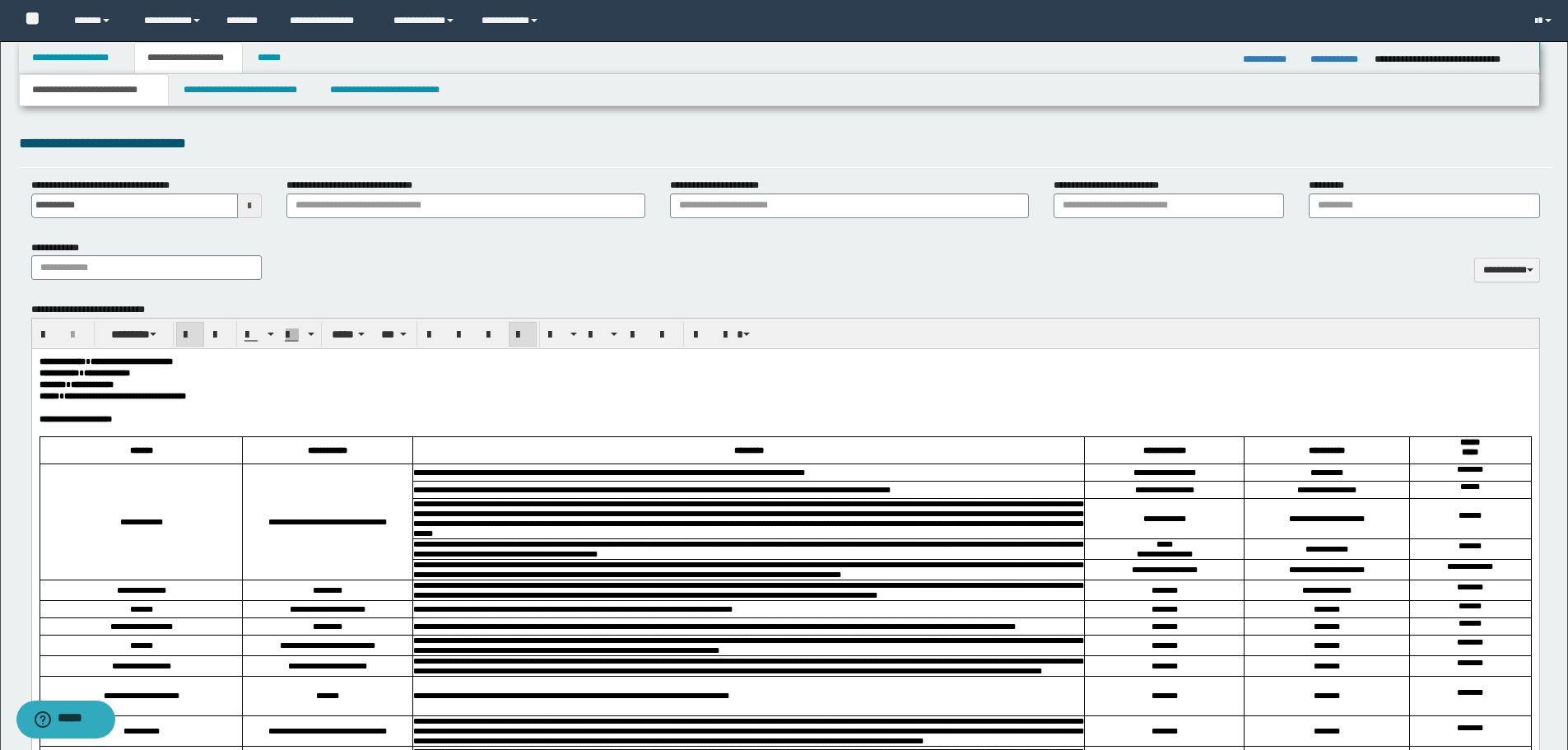 click on "**********" at bounding box center [784, 396] 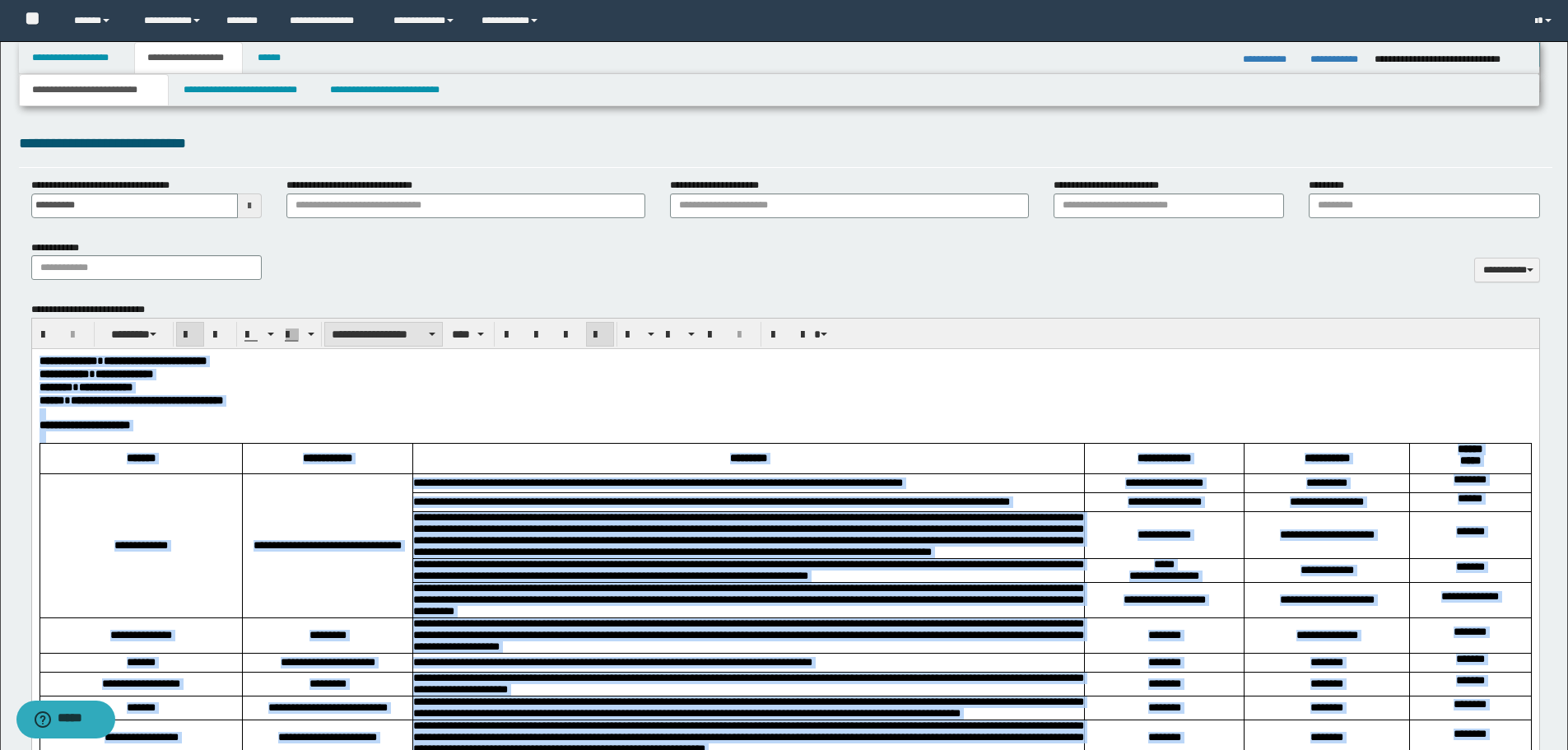 click on "**********" at bounding box center (384, 334) 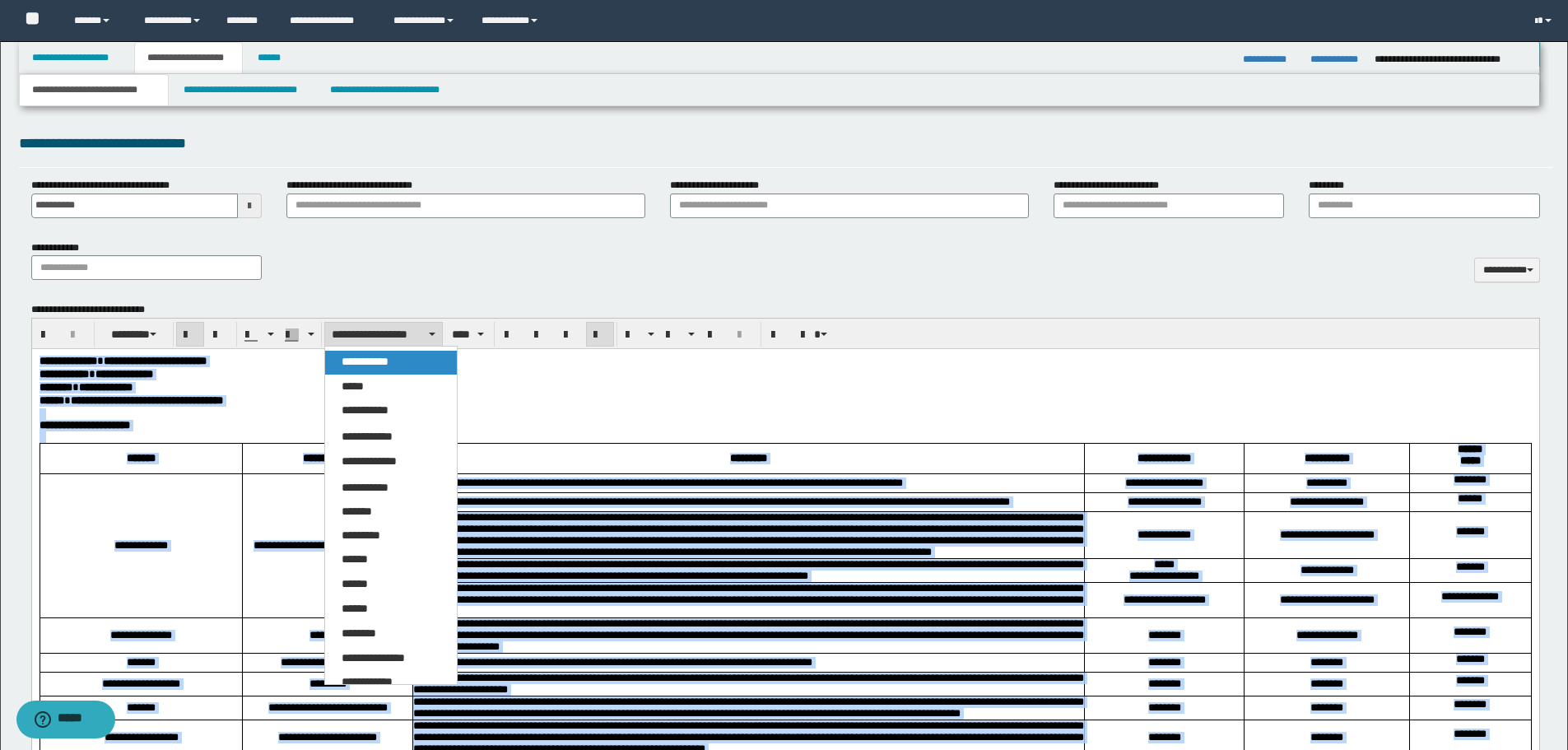 click on "**********" at bounding box center [391, 362] 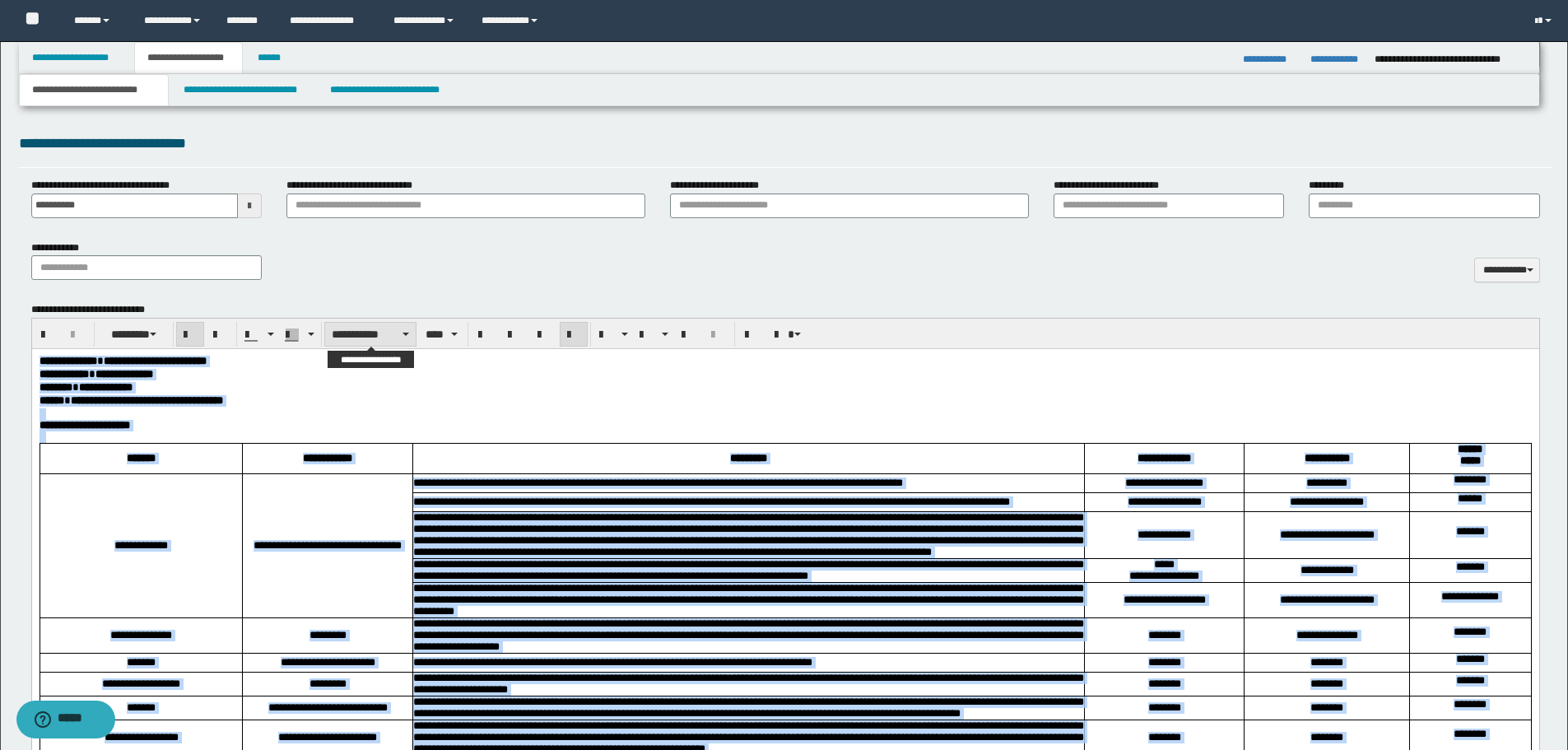 click on "**********" at bounding box center [370, 334] 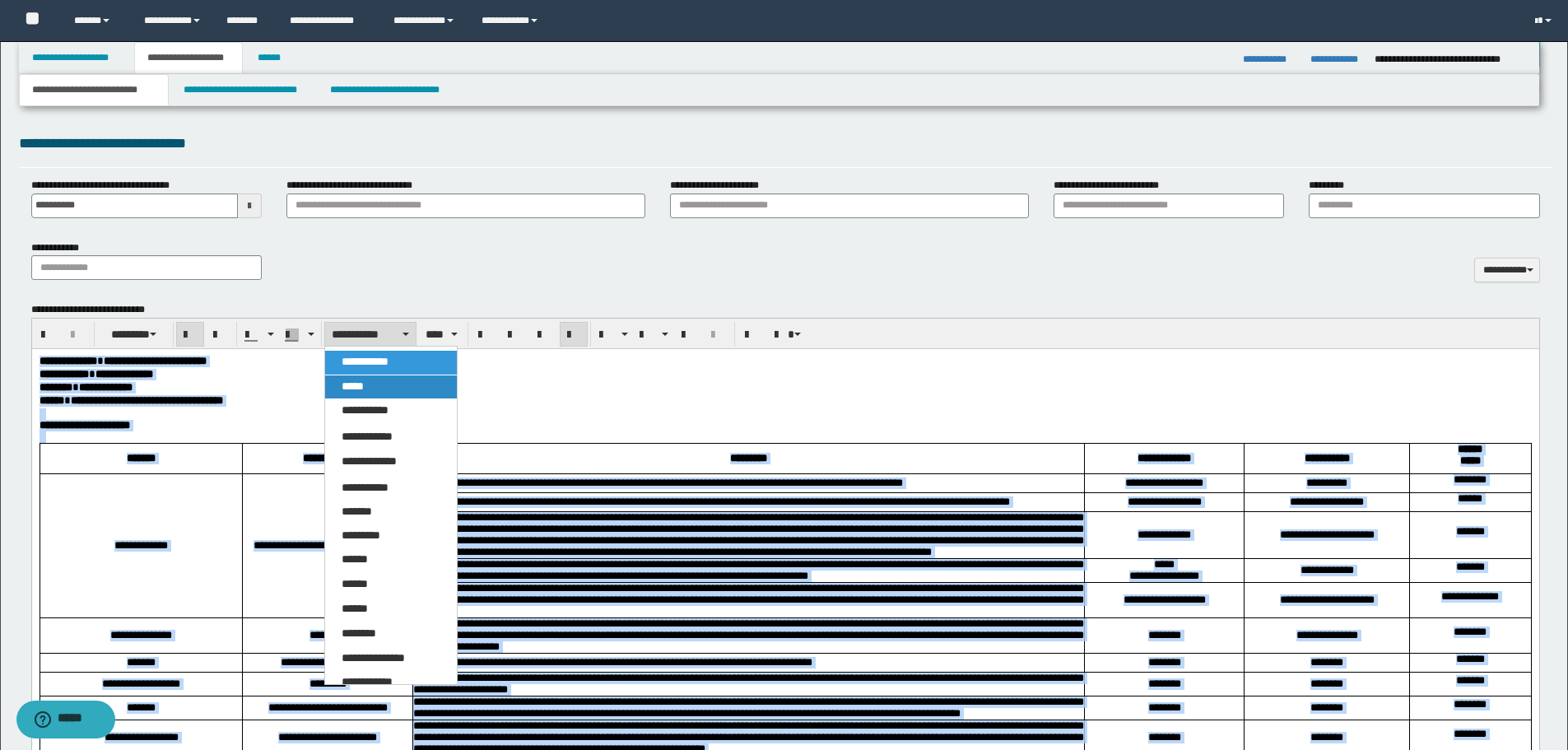 click on "*****" at bounding box center (391, 387) 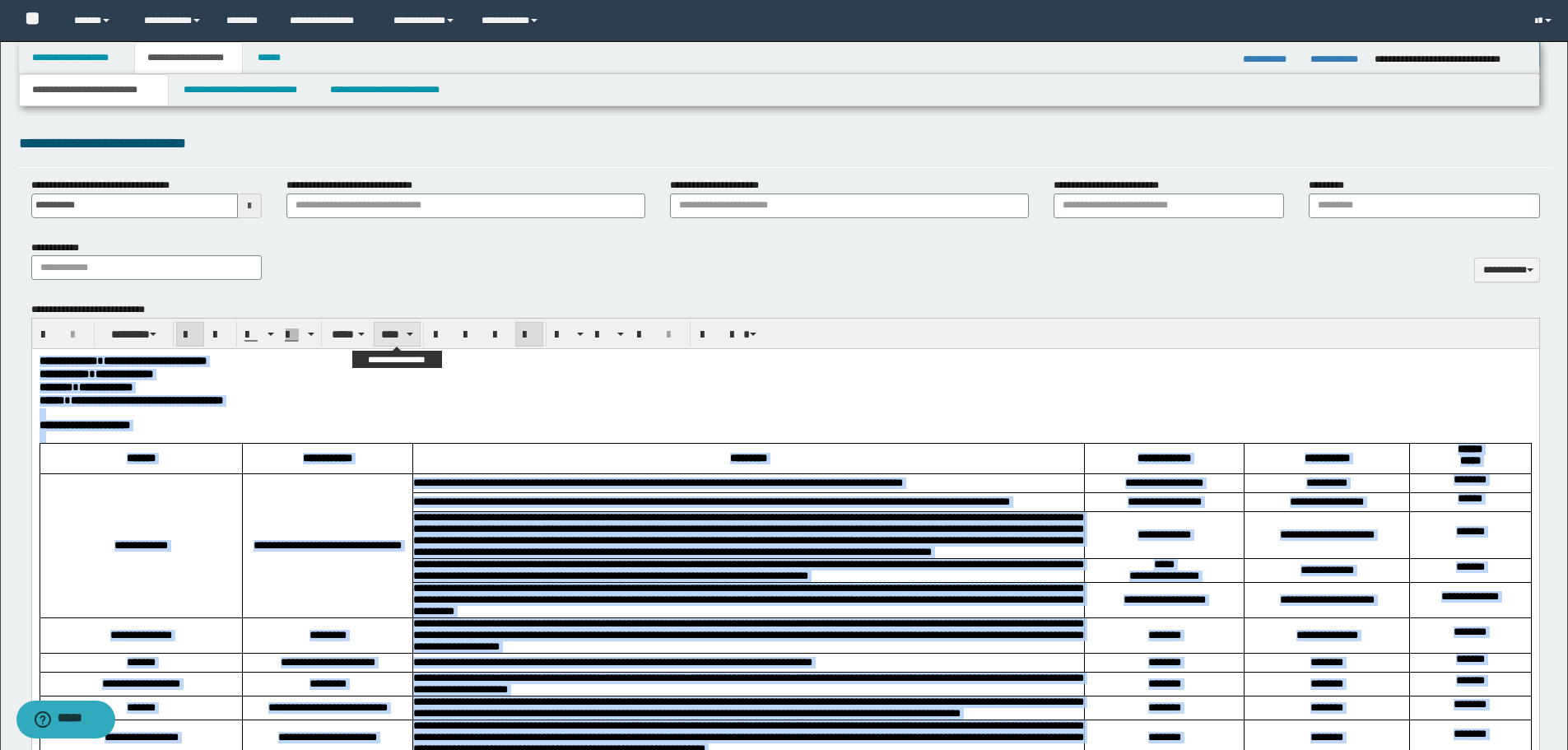 click at bounding box center (410, 334) 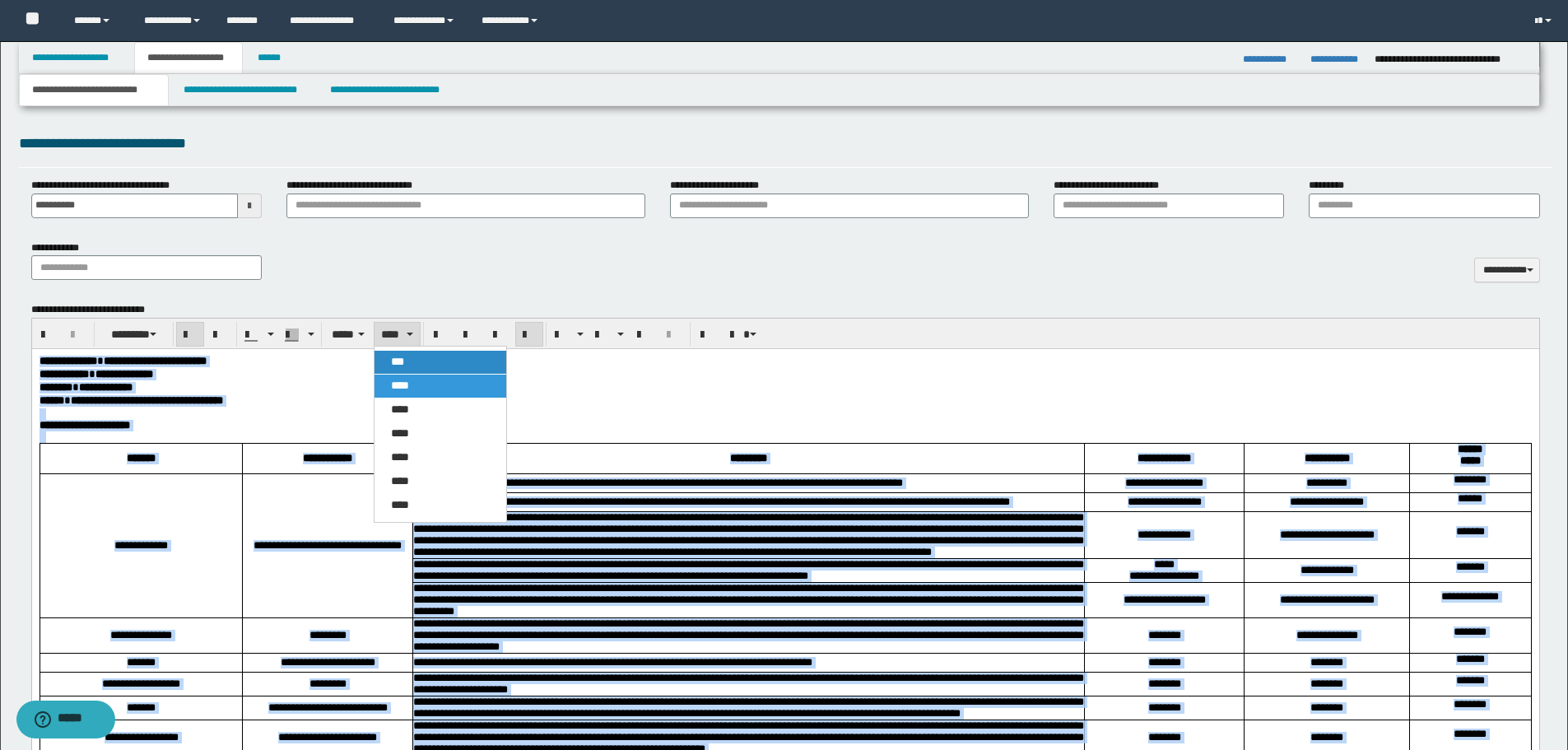 click on "***" at bounding box center [440, 362] 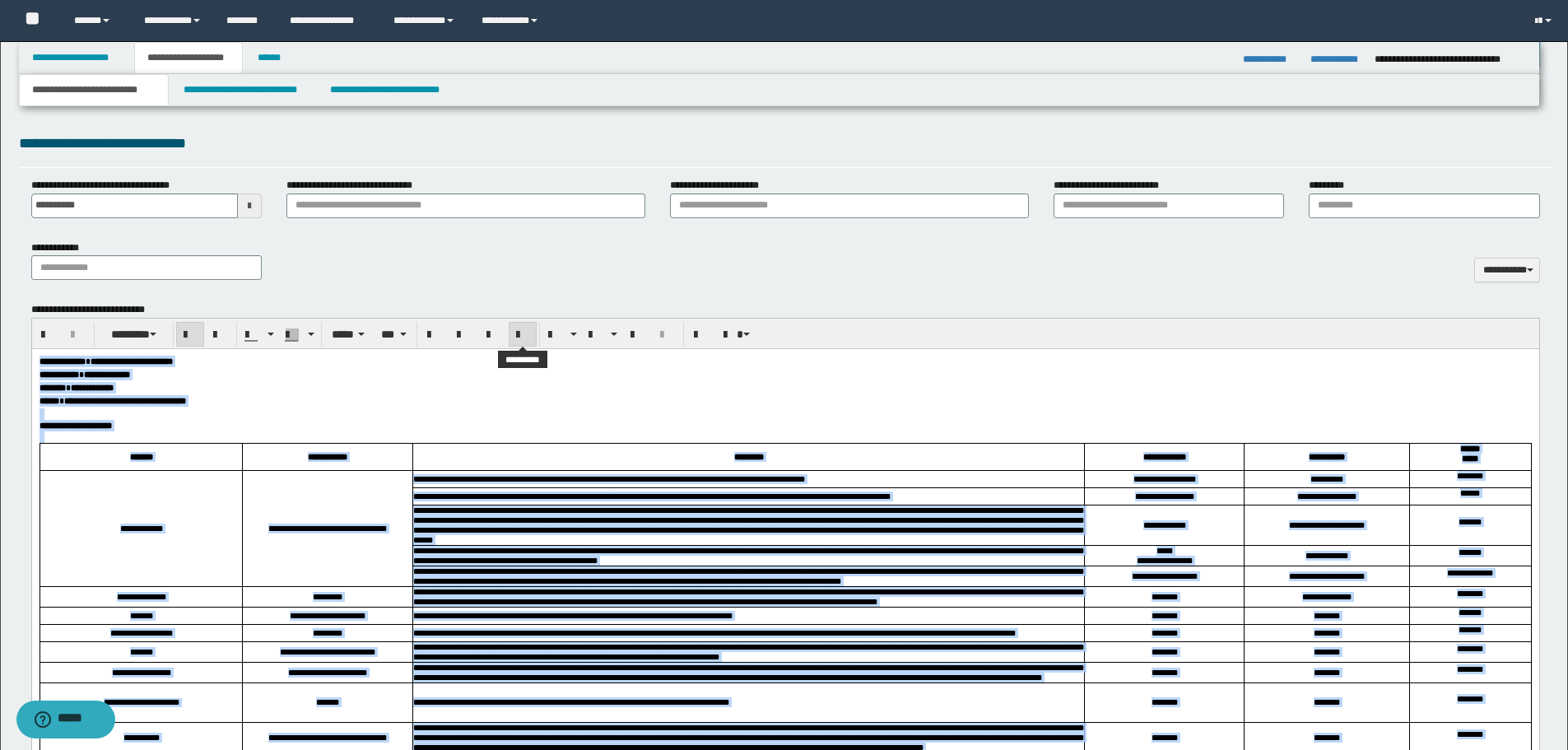 click at bounding box center [523, 335] 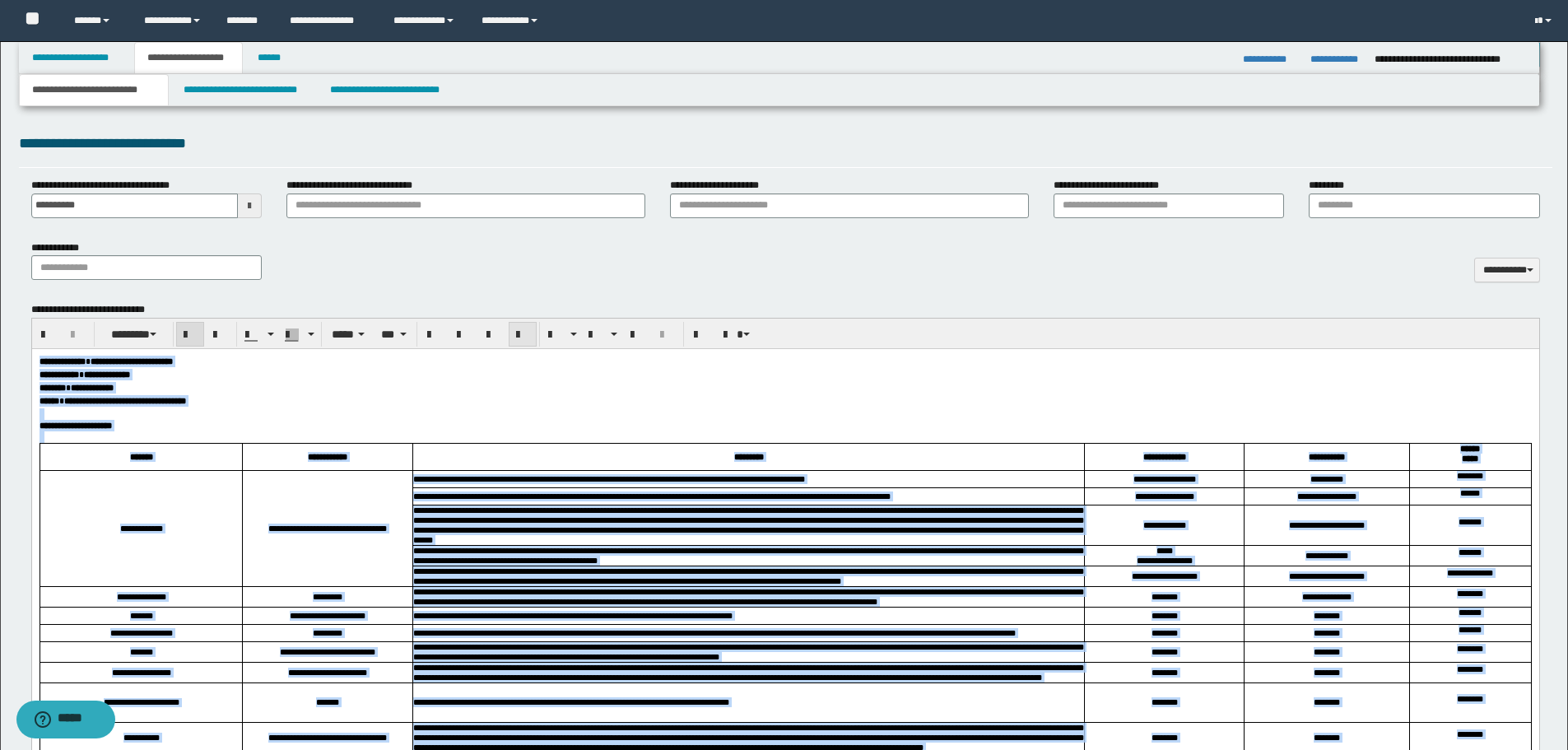 click at bounding box center (523, 335) 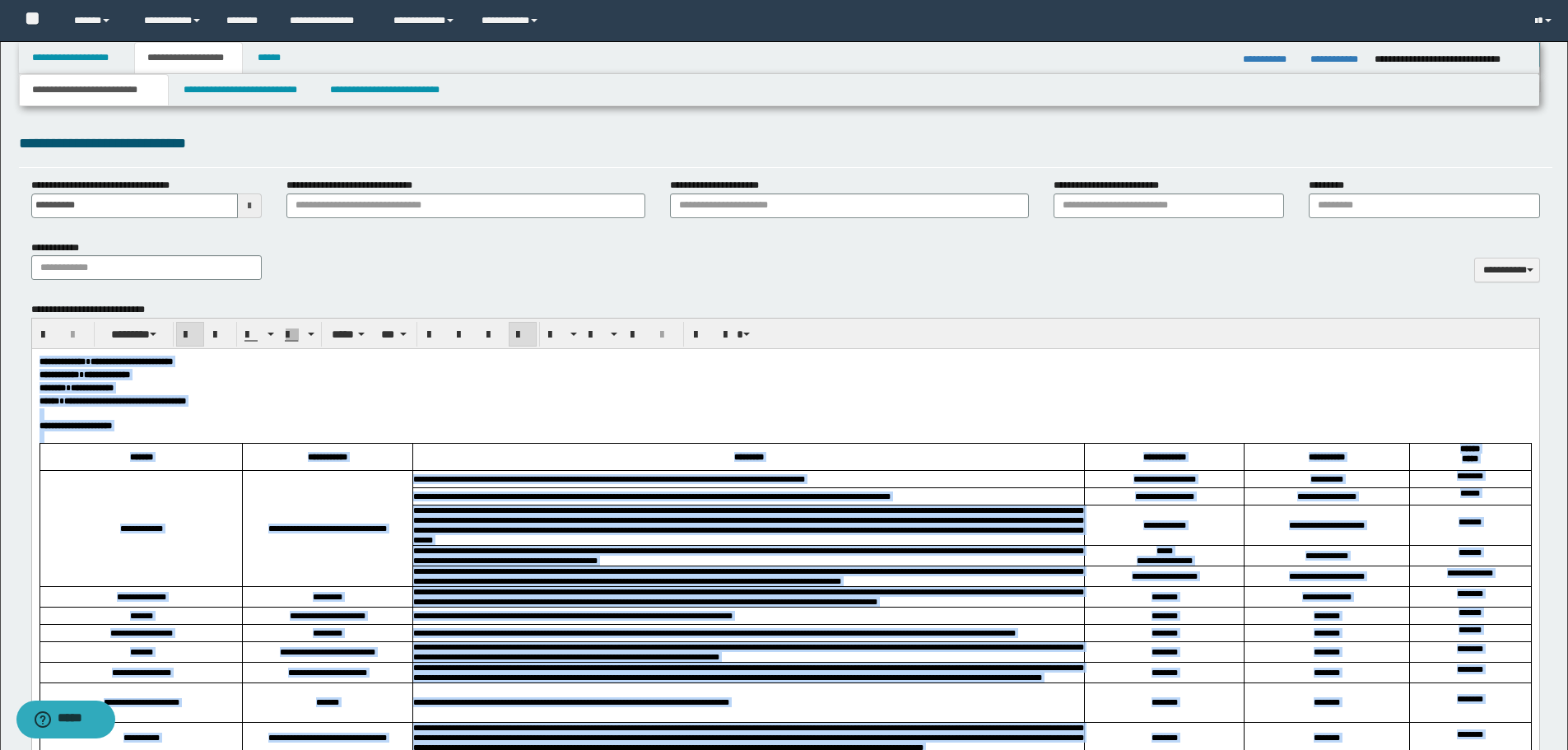 click on "**********" at bounding box center (784, 402) 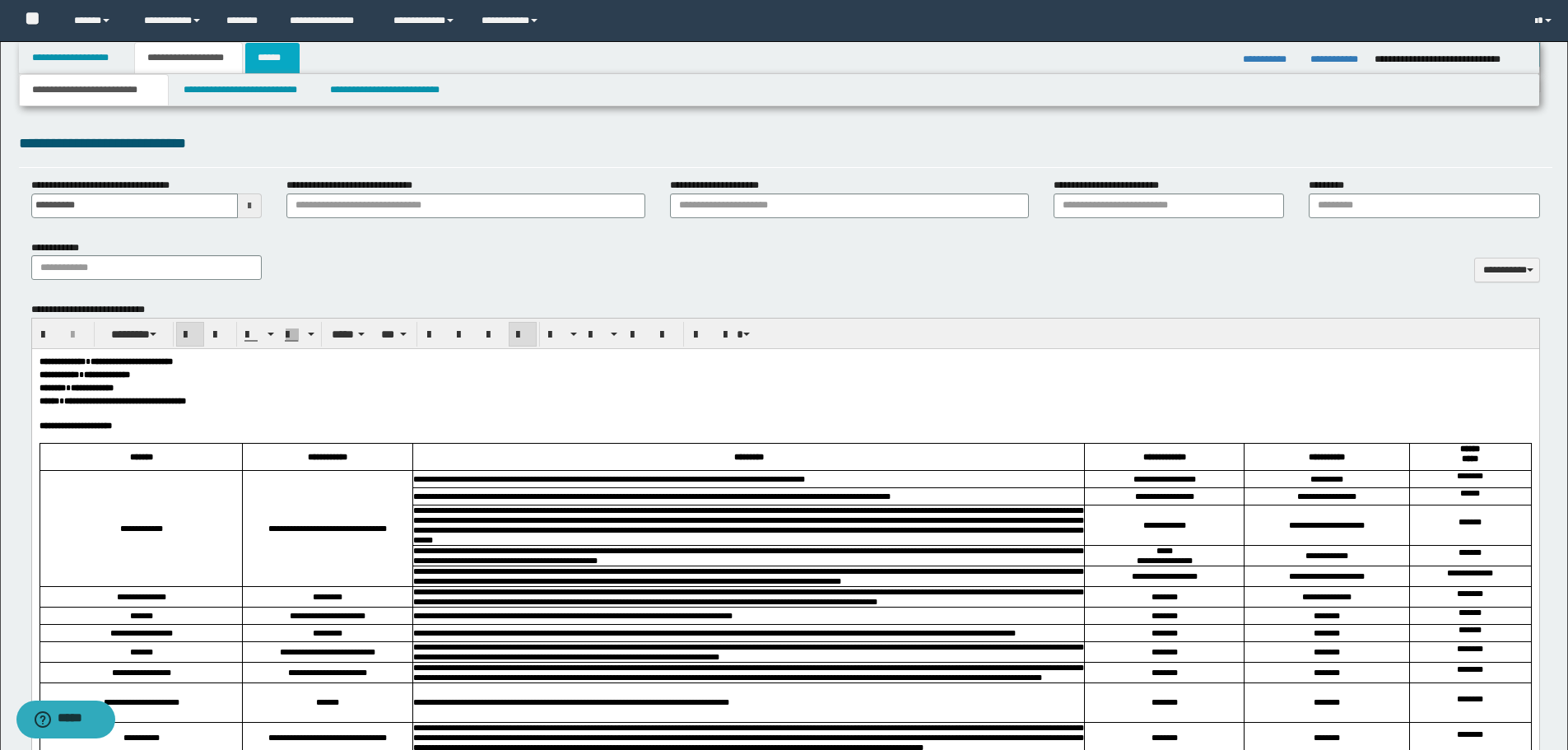 click on "******" at bounding box center (272, 58) 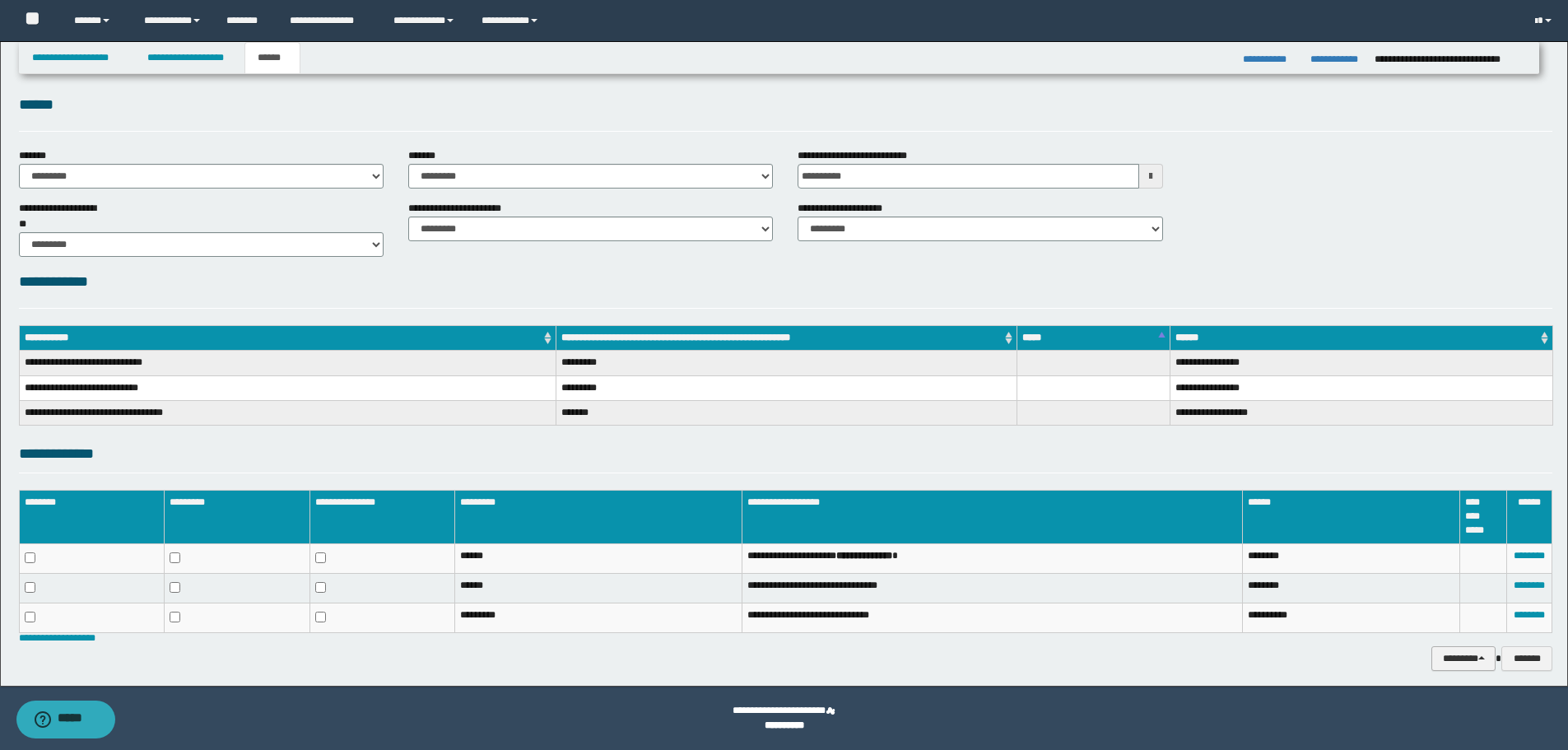 click on "********" at bounding box center [1463, 659] 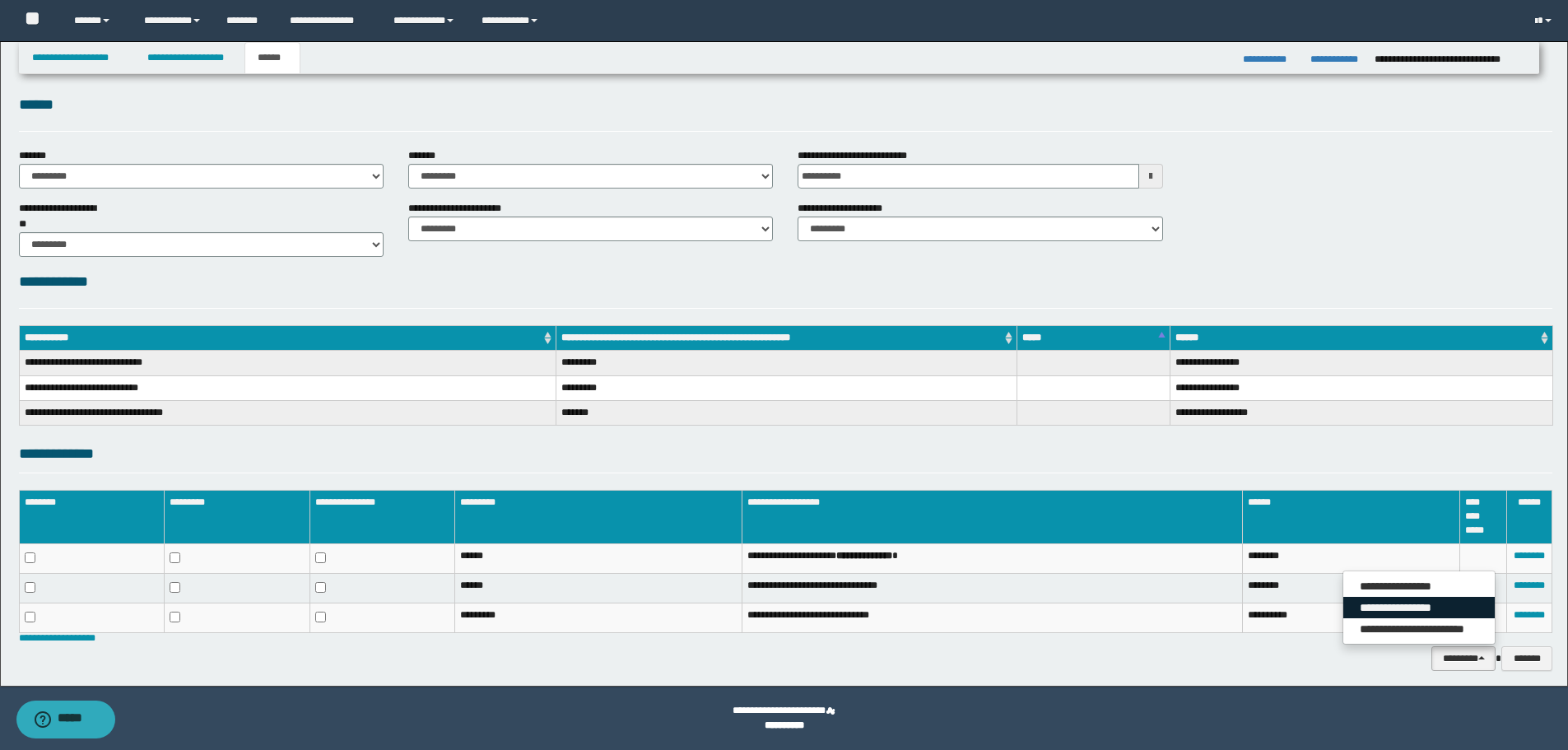 click on "**********" at bounding box center [1419, 608] 